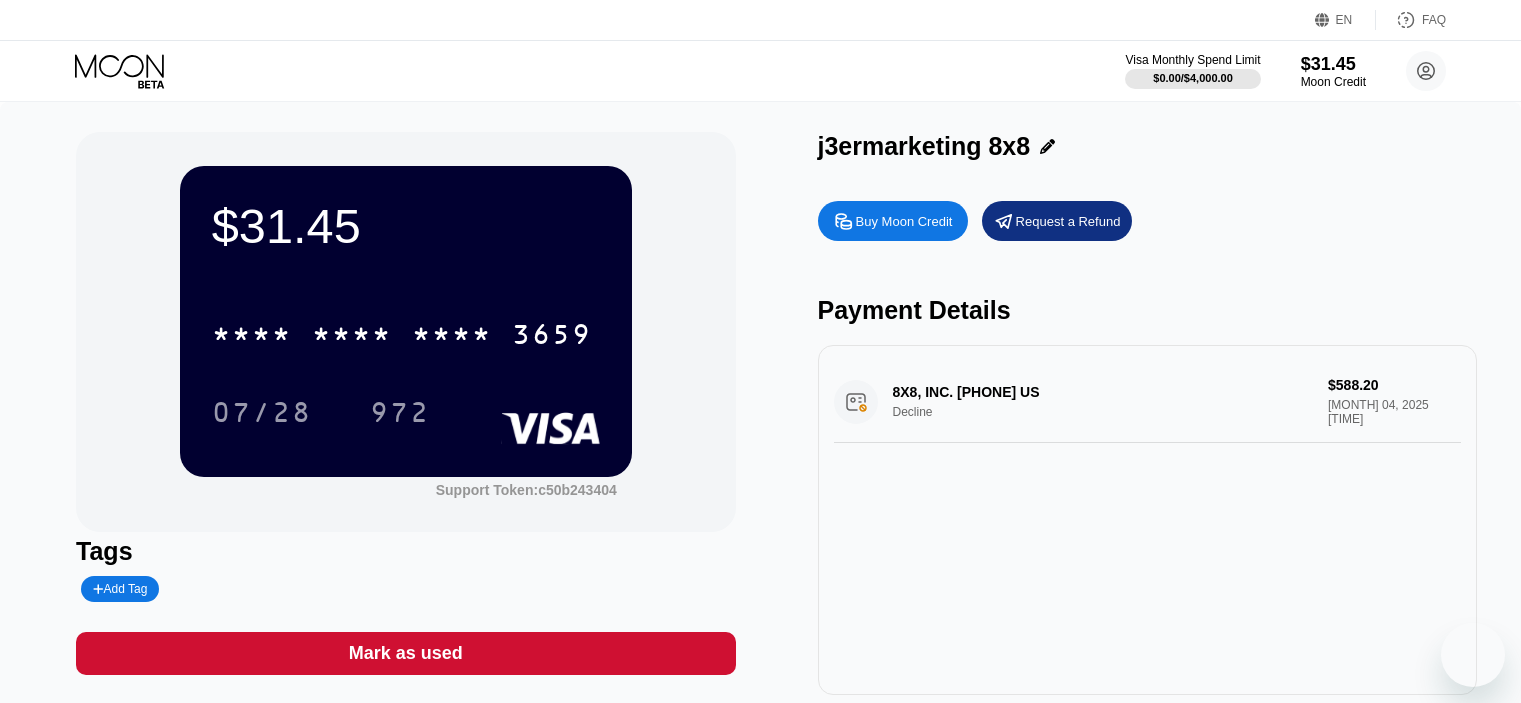 scroll, scrollTop: 0, scrollLeft: 0, axis: both 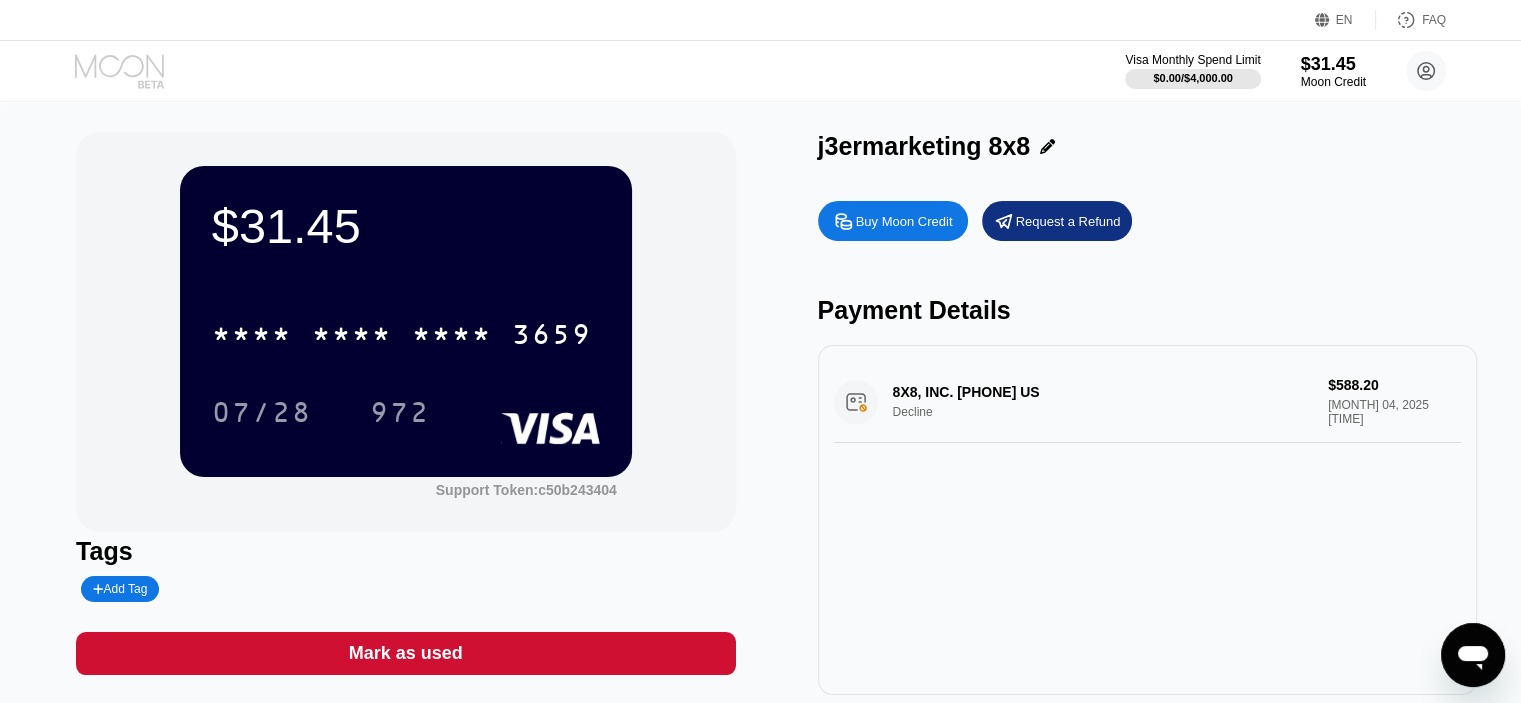 click 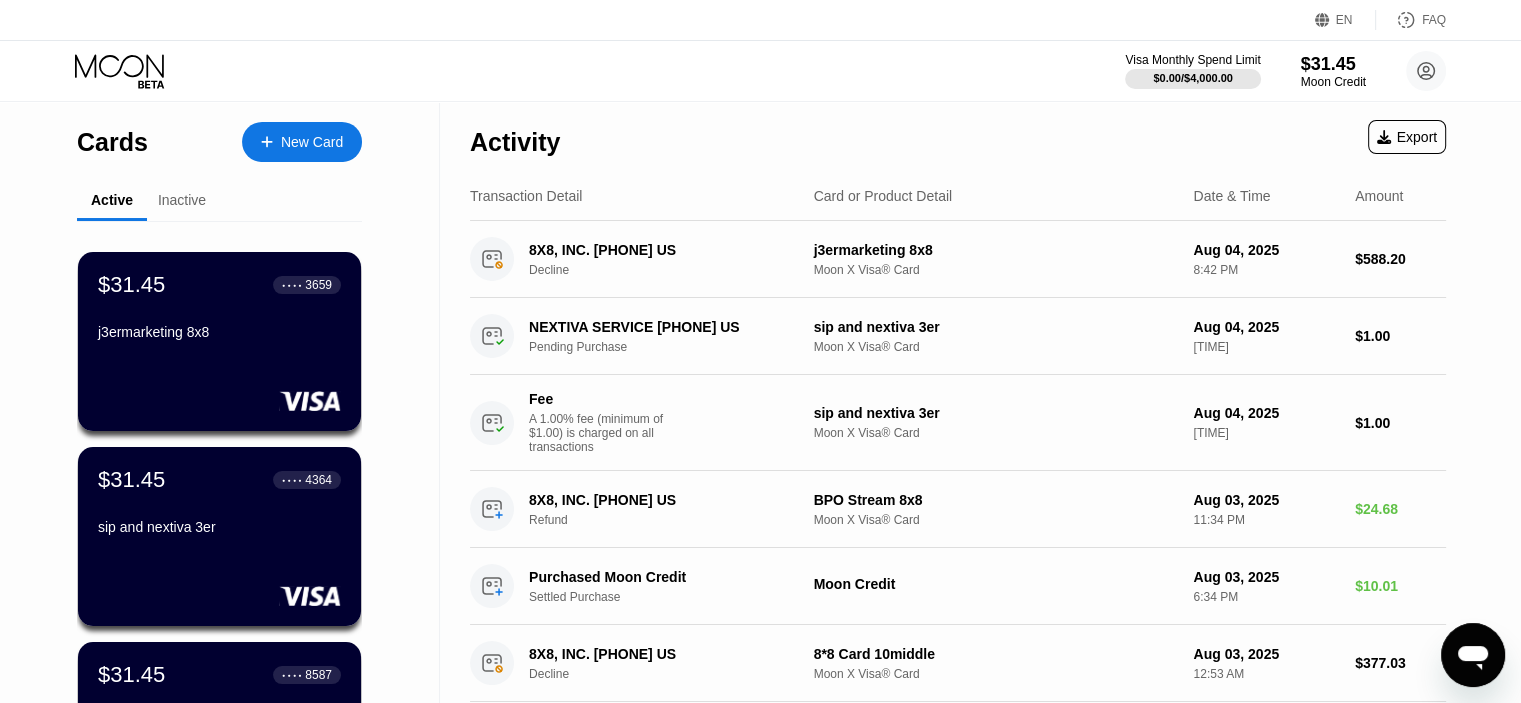 scroll, scrollTop: 74, scrollLeft: 0, axis: vertical 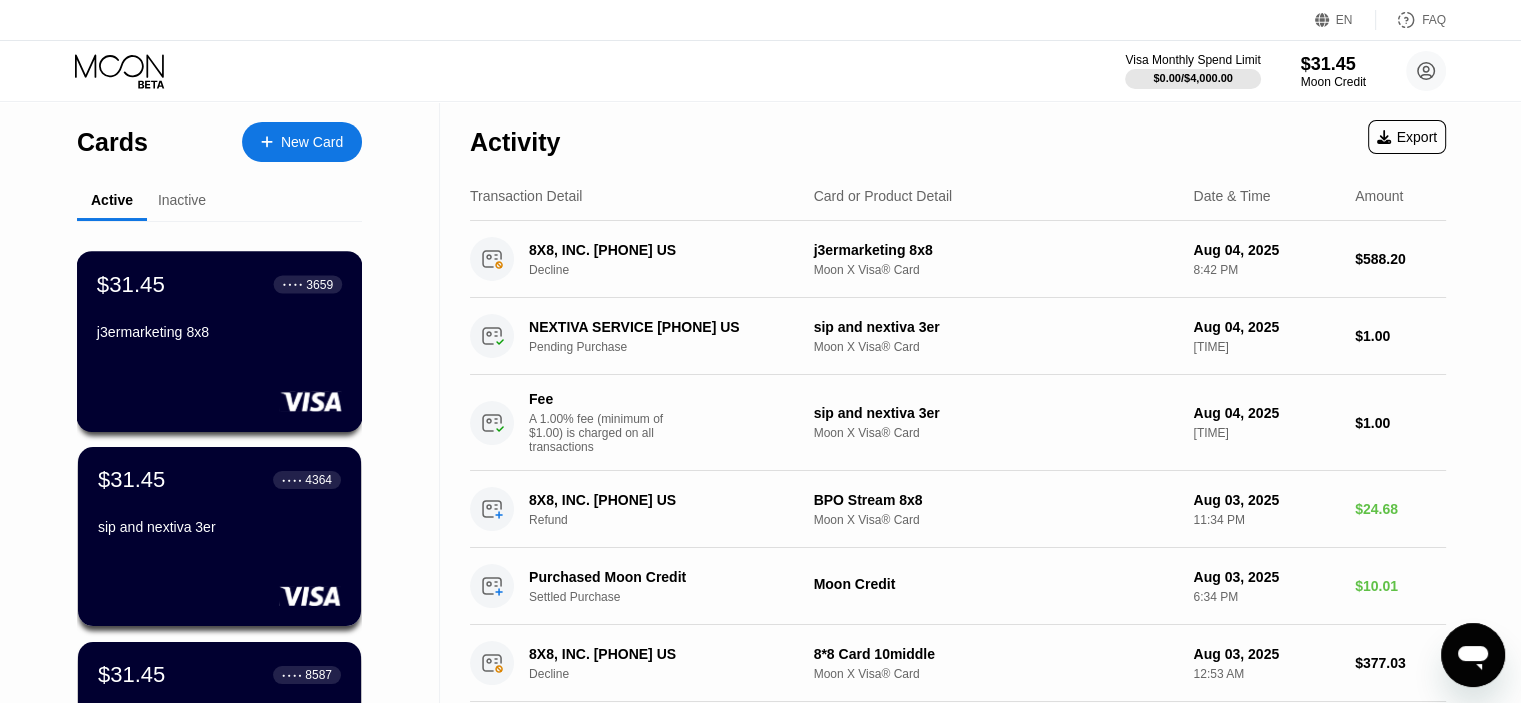 click on "$31.45 ● ● ● ● 3659 j3ermarketing 8x8" at bounding box center [220, 341] 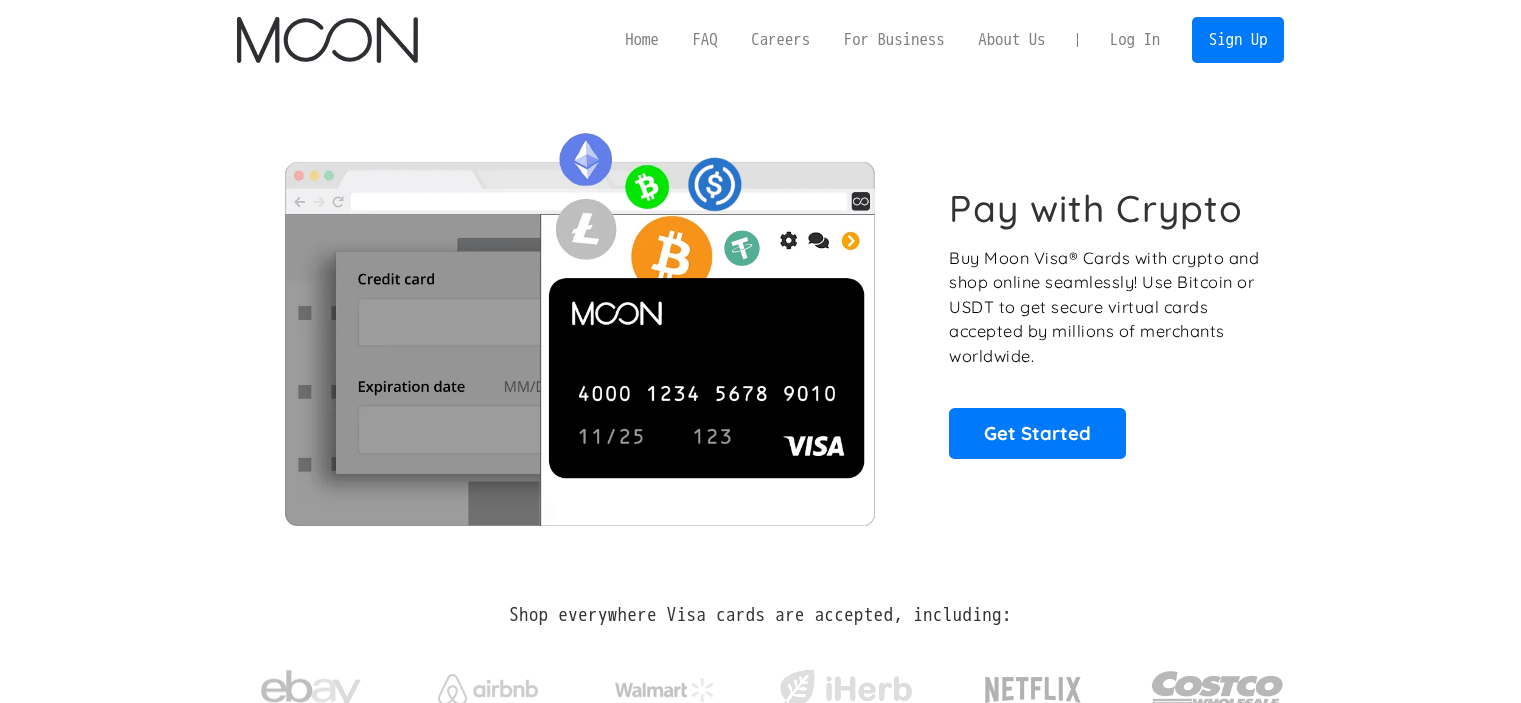 scroll, scrollTop: 0, scrollLeft: 0, axis: both 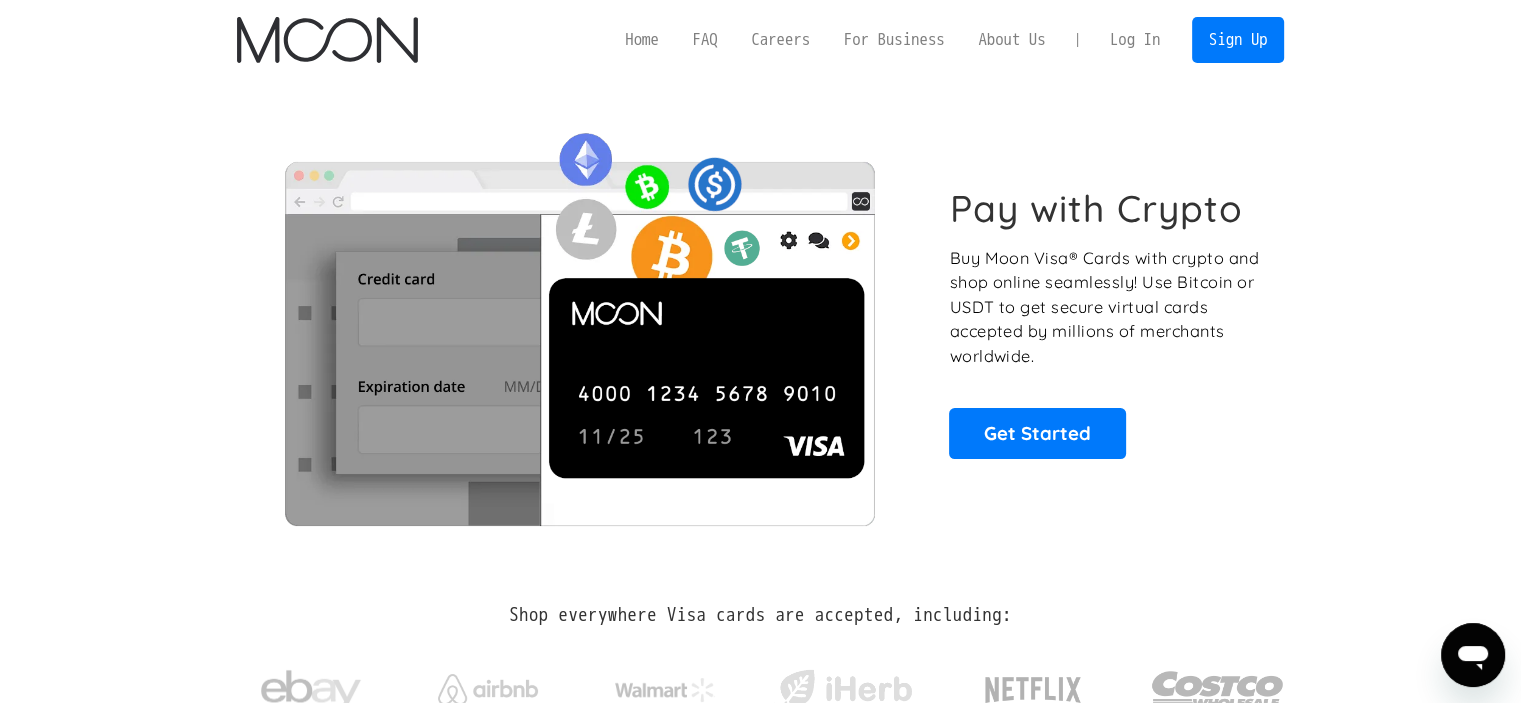 click on "Log In" at bounding box center (1135, 40) 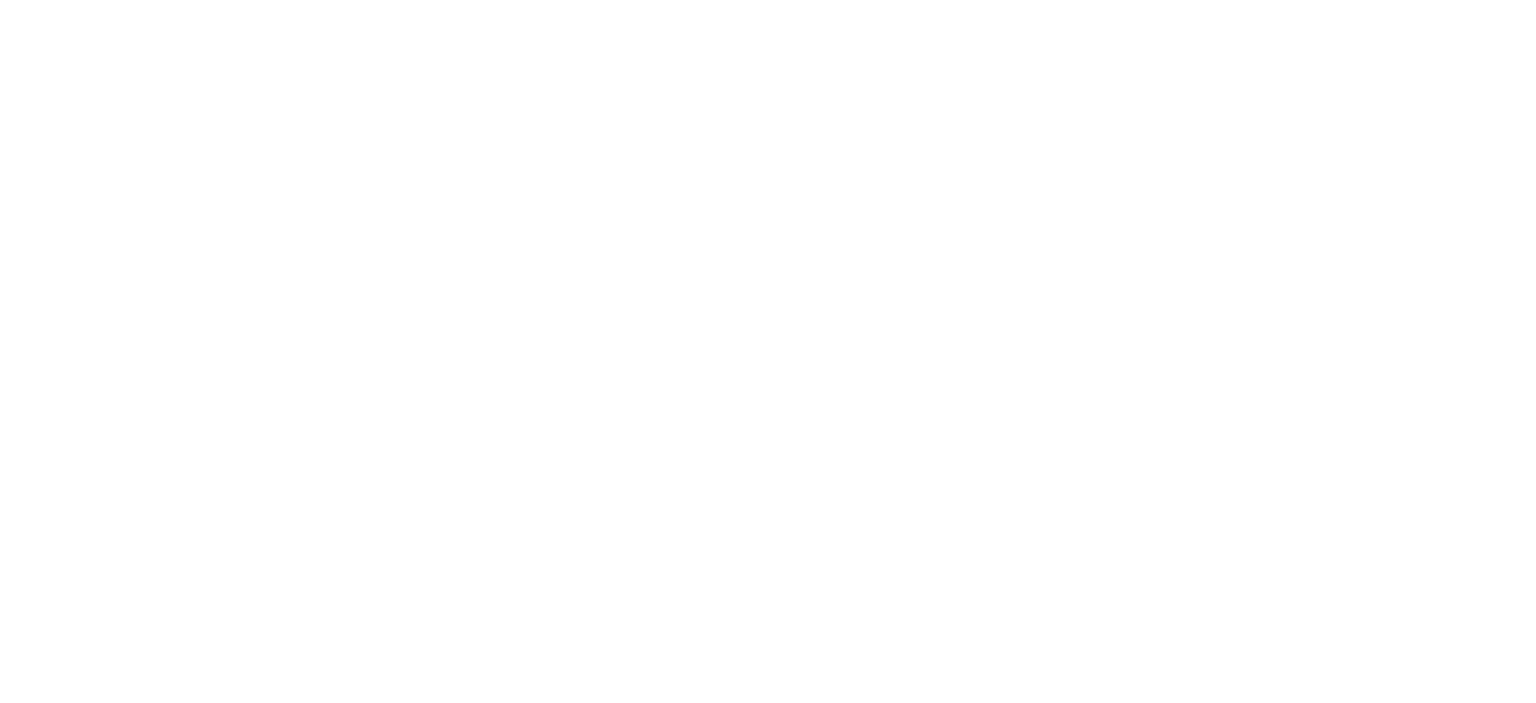 scroll, scrollTop: 0, scrollLeft: 0, axis: both 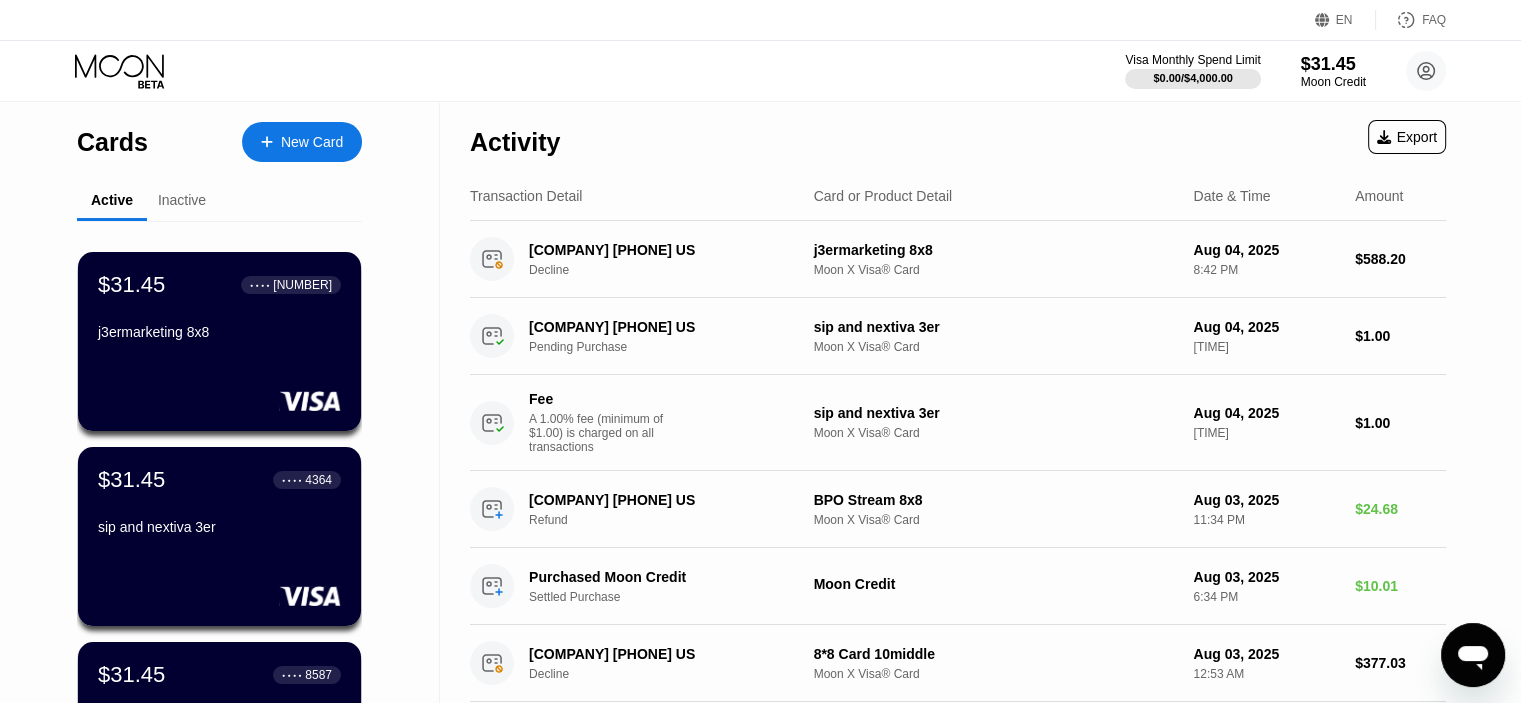 click on "$31.45 ● ● ● ● 3659 j3ermarketing 8x8" at bounding box center (219, 341) 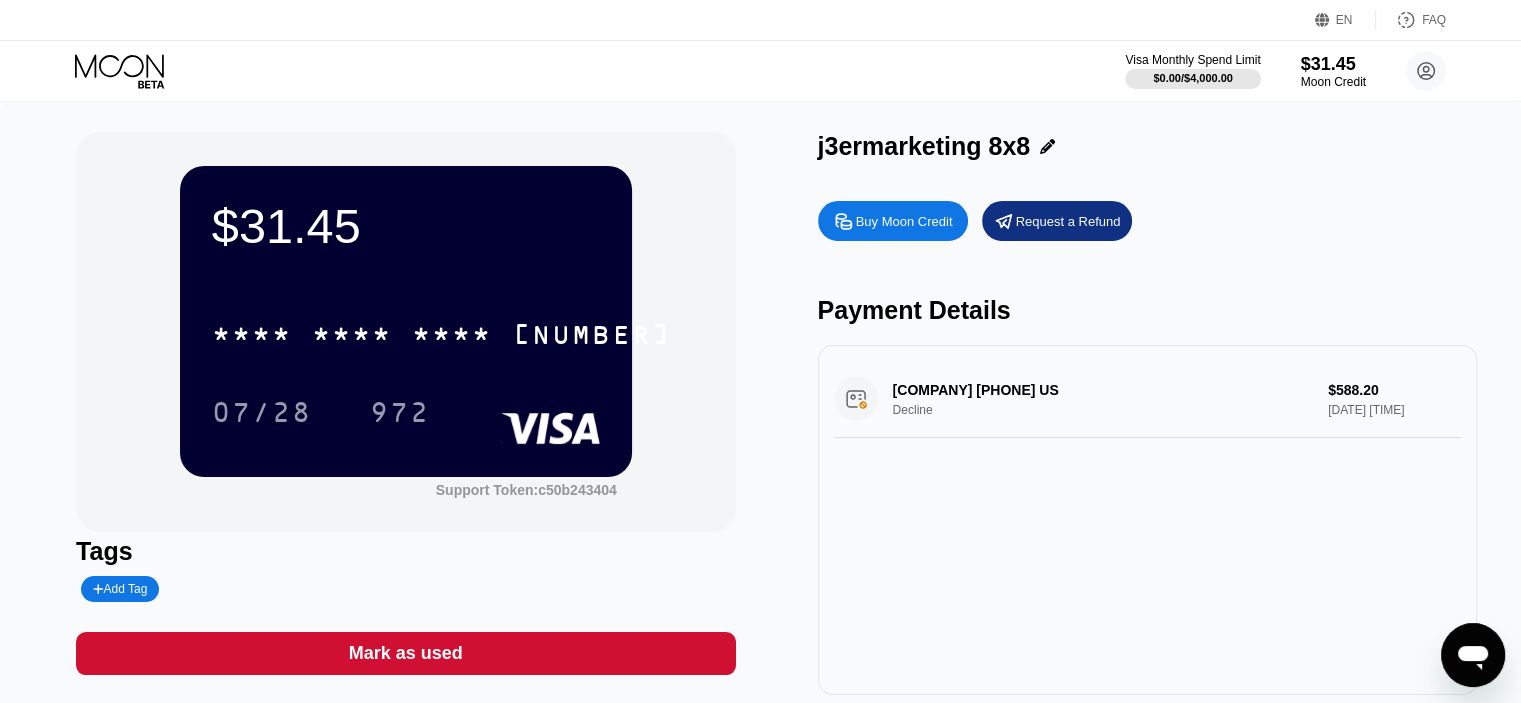 click on "Mark as used" at bounding box center [405, 653] 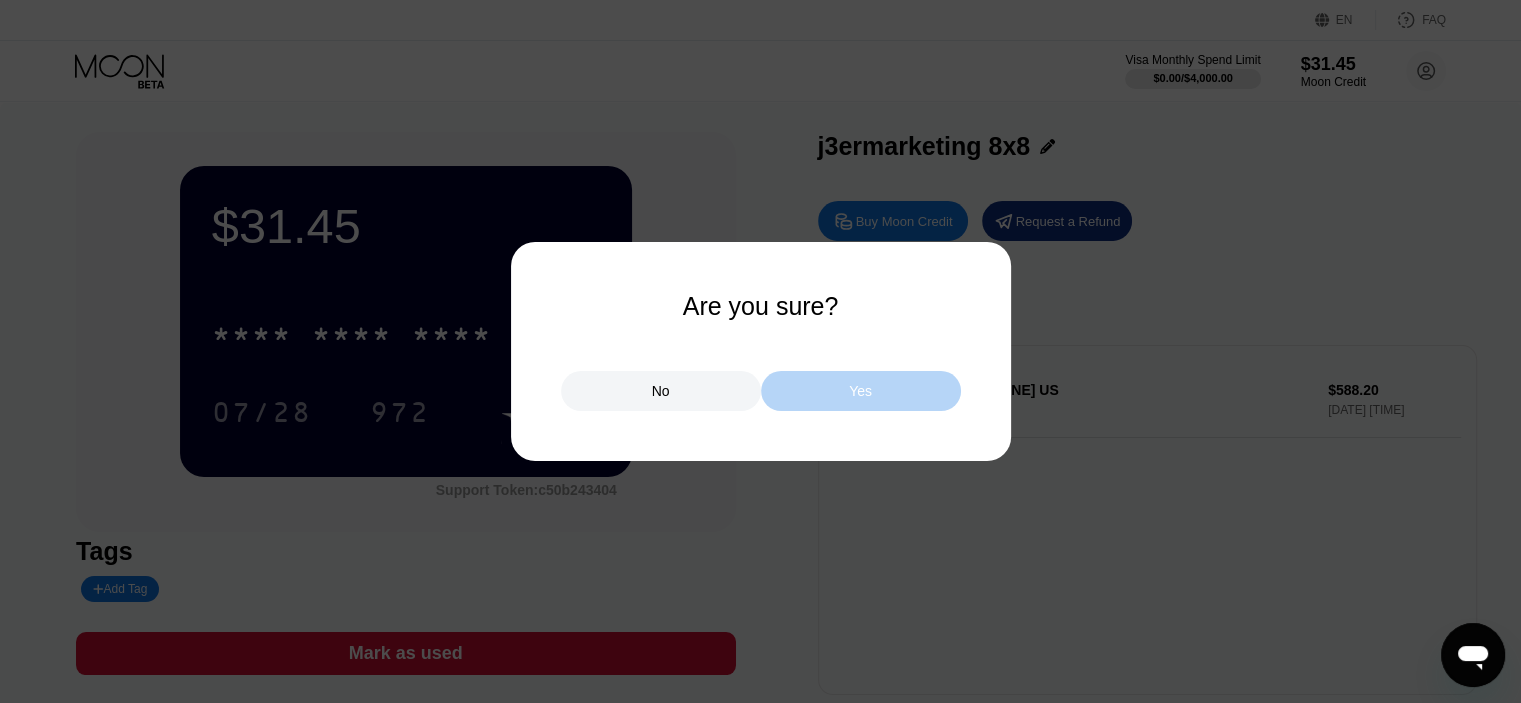 click on "Yes" at bounding box center (861, 391) 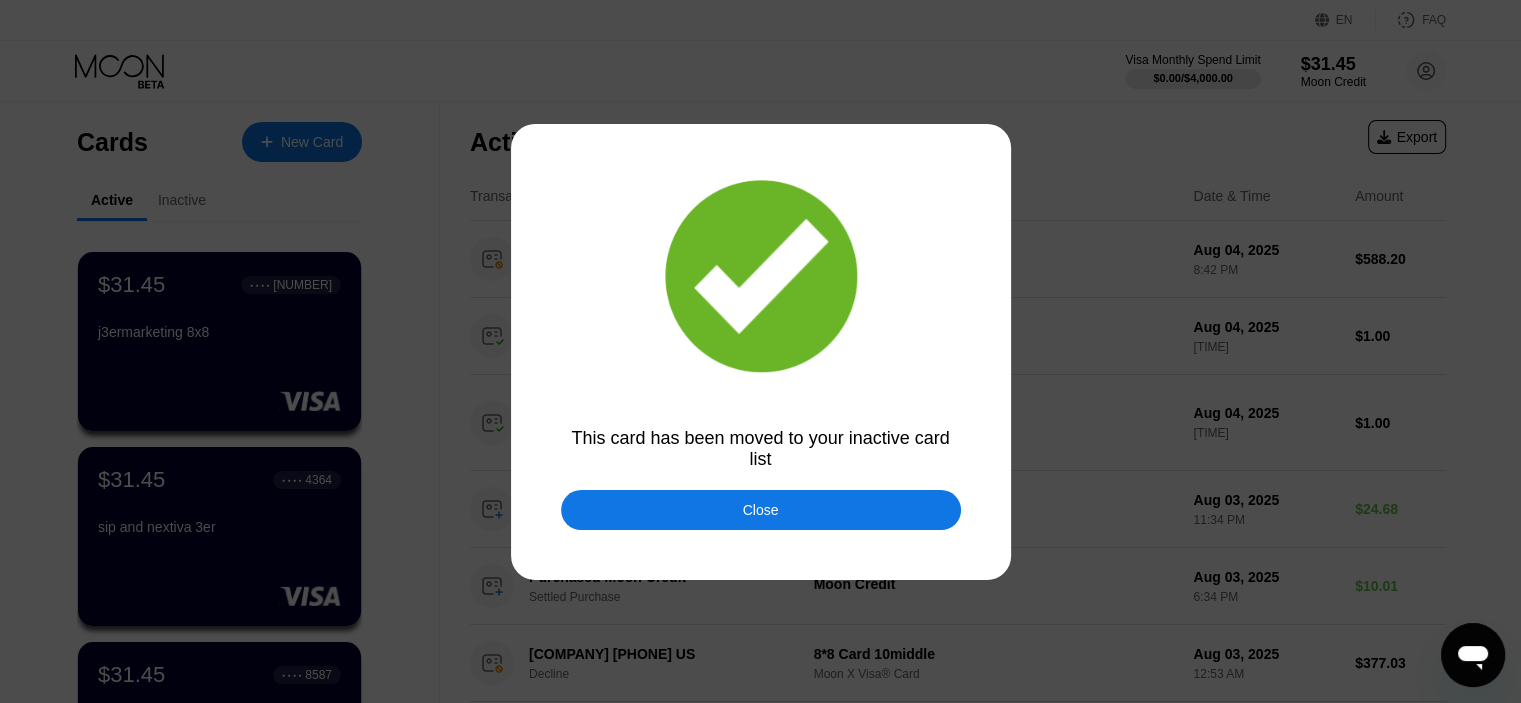 click on "Close" at bounding box center (761, 510) 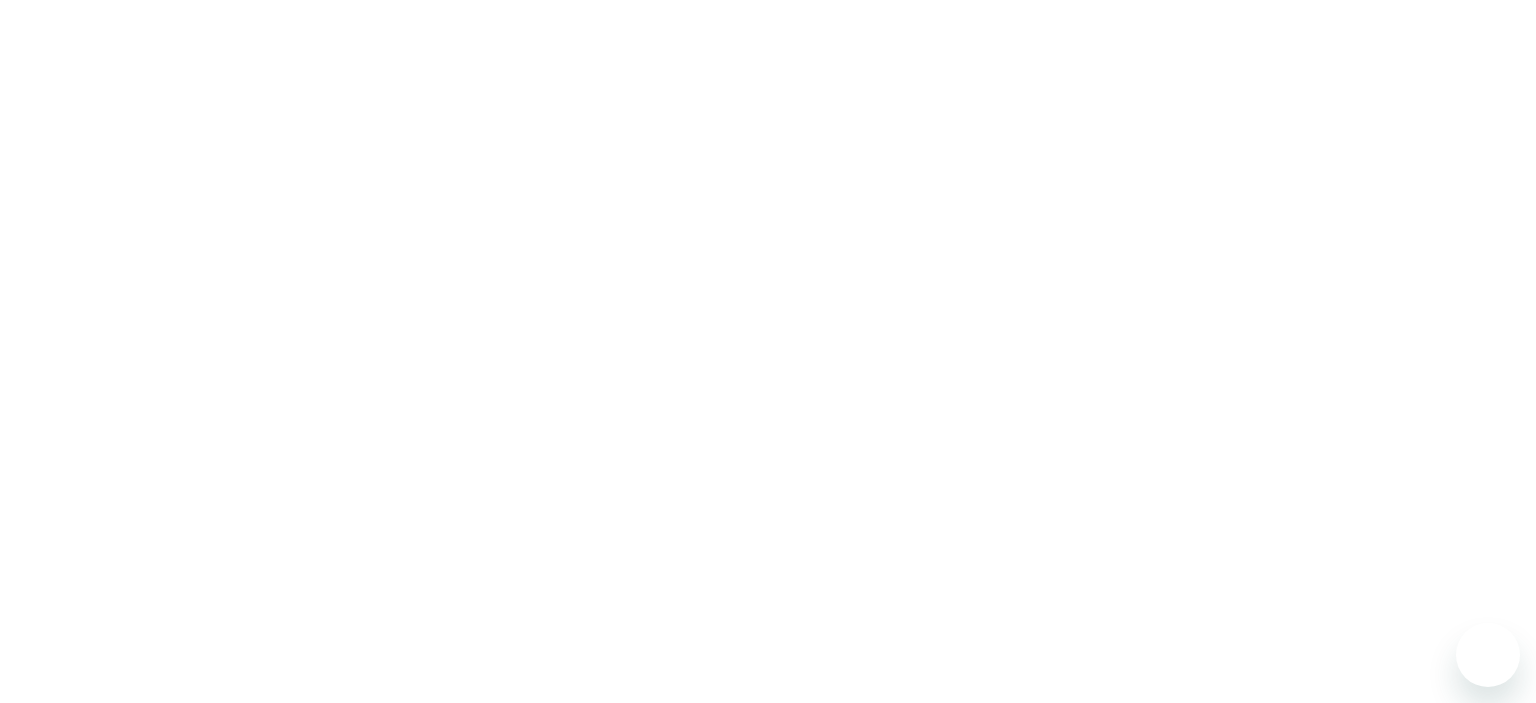 scroll, scrollTop: 0, scrollLeft: 0, axis: both 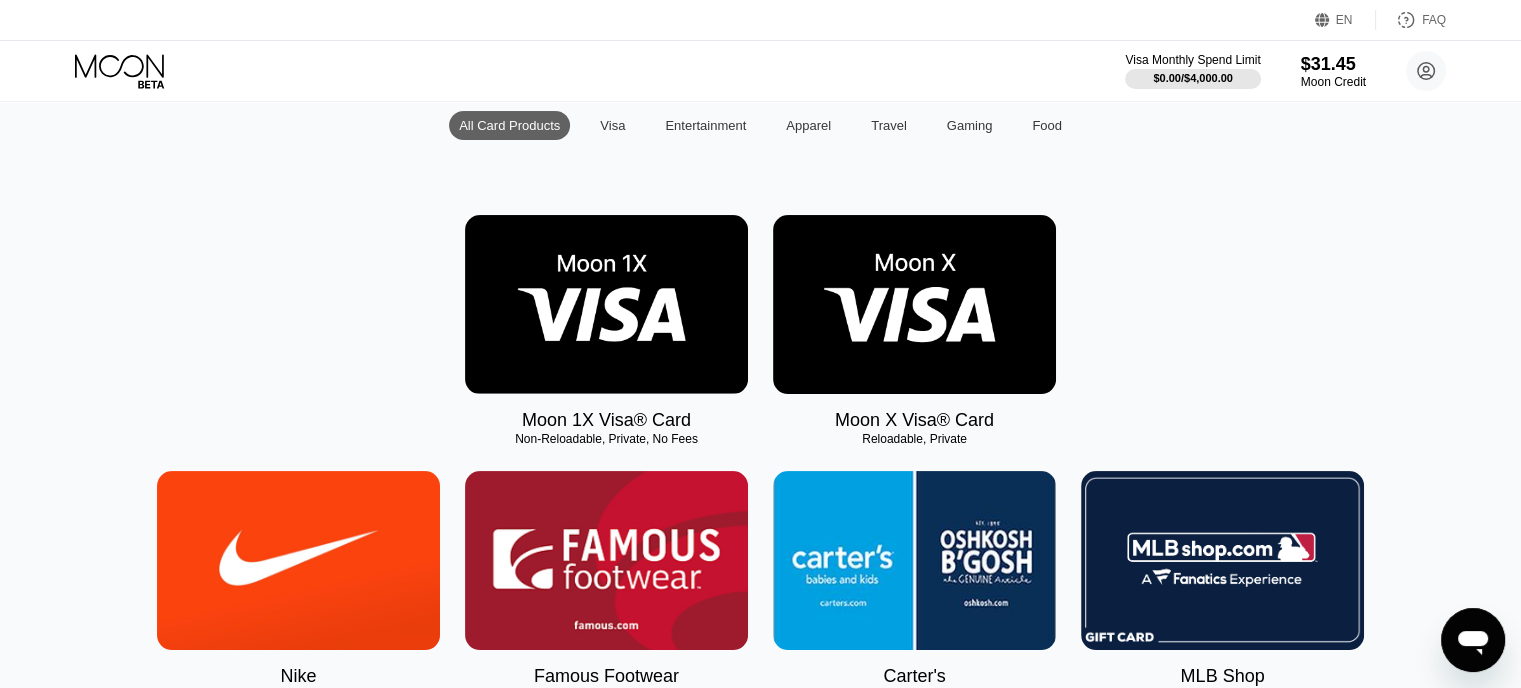 click at bounding box center [914, 304] 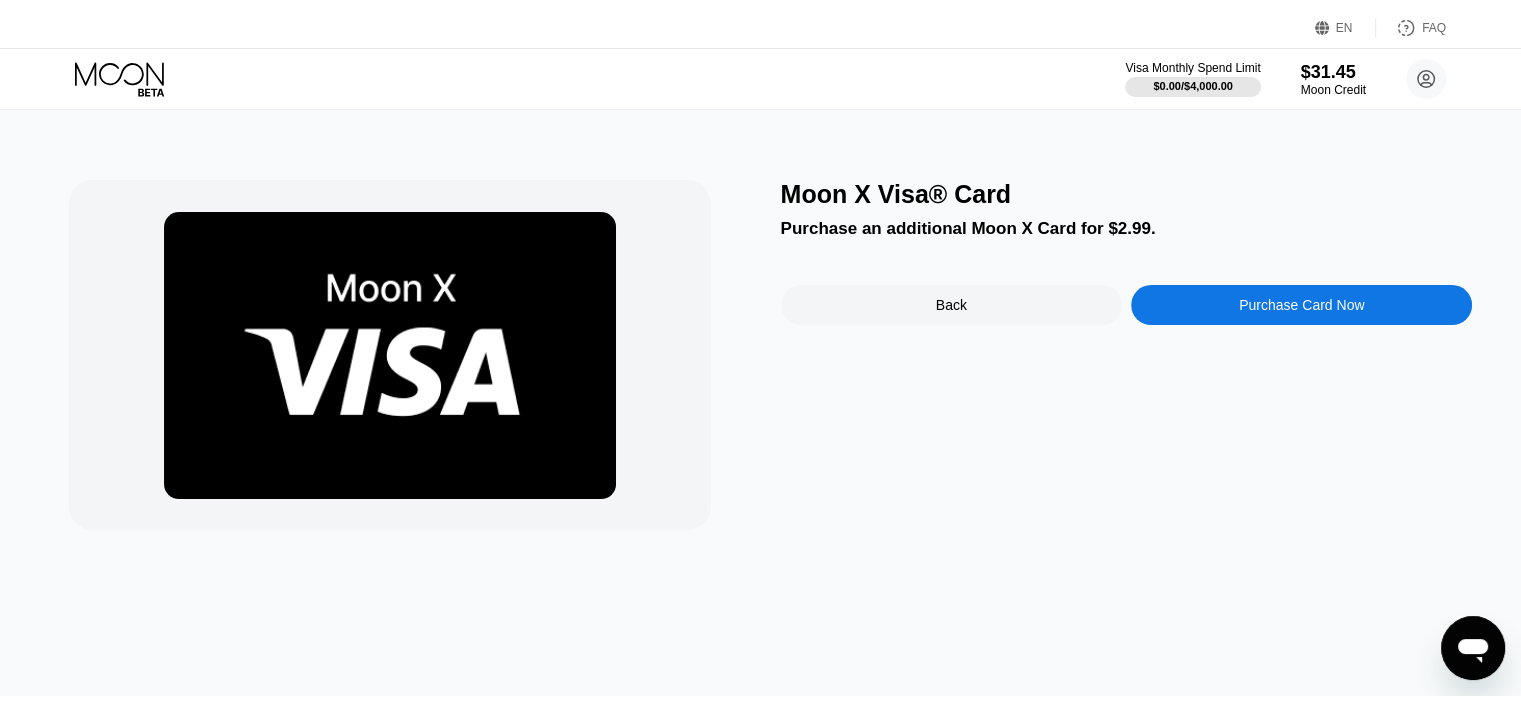 scroll, scrollTop: 0, scrollLeft: 0, axis: both 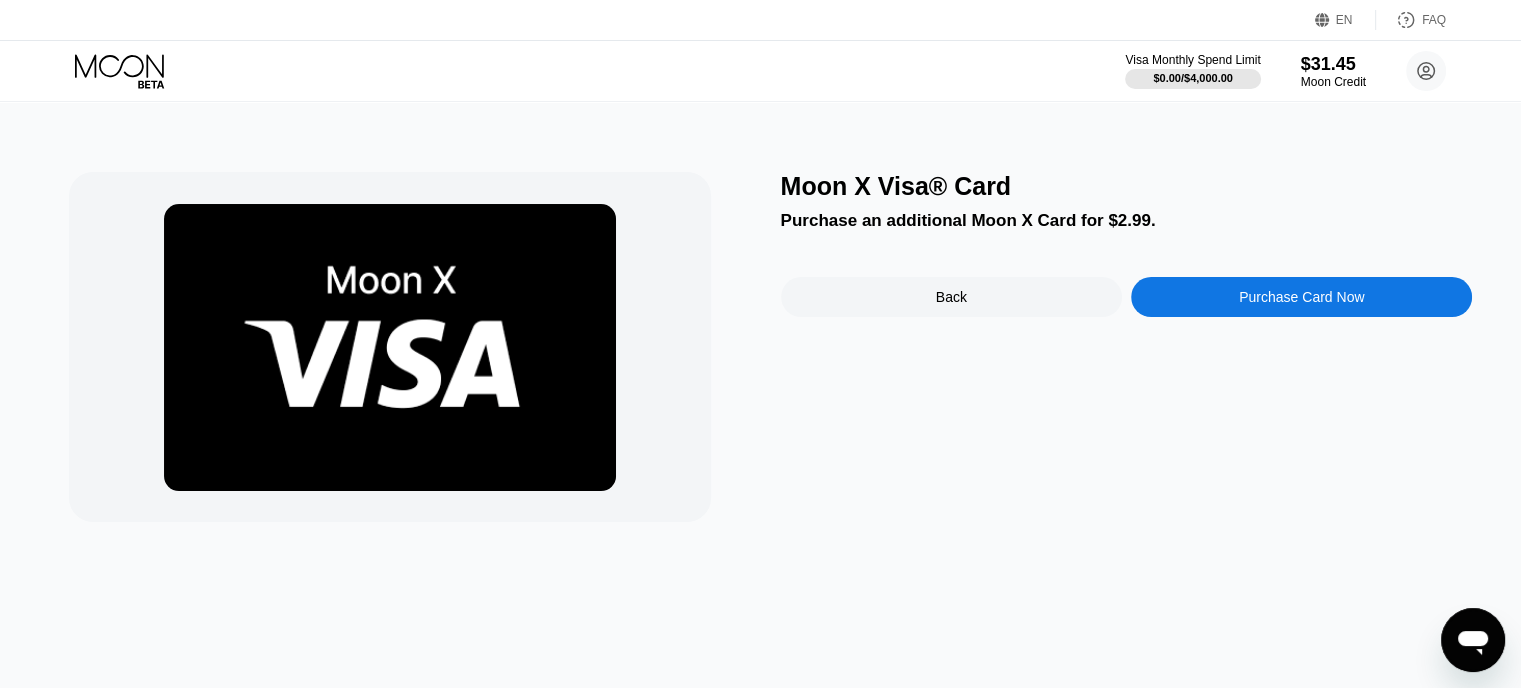 click on "Purchase Card Now" at bounding box center [1301, 297] 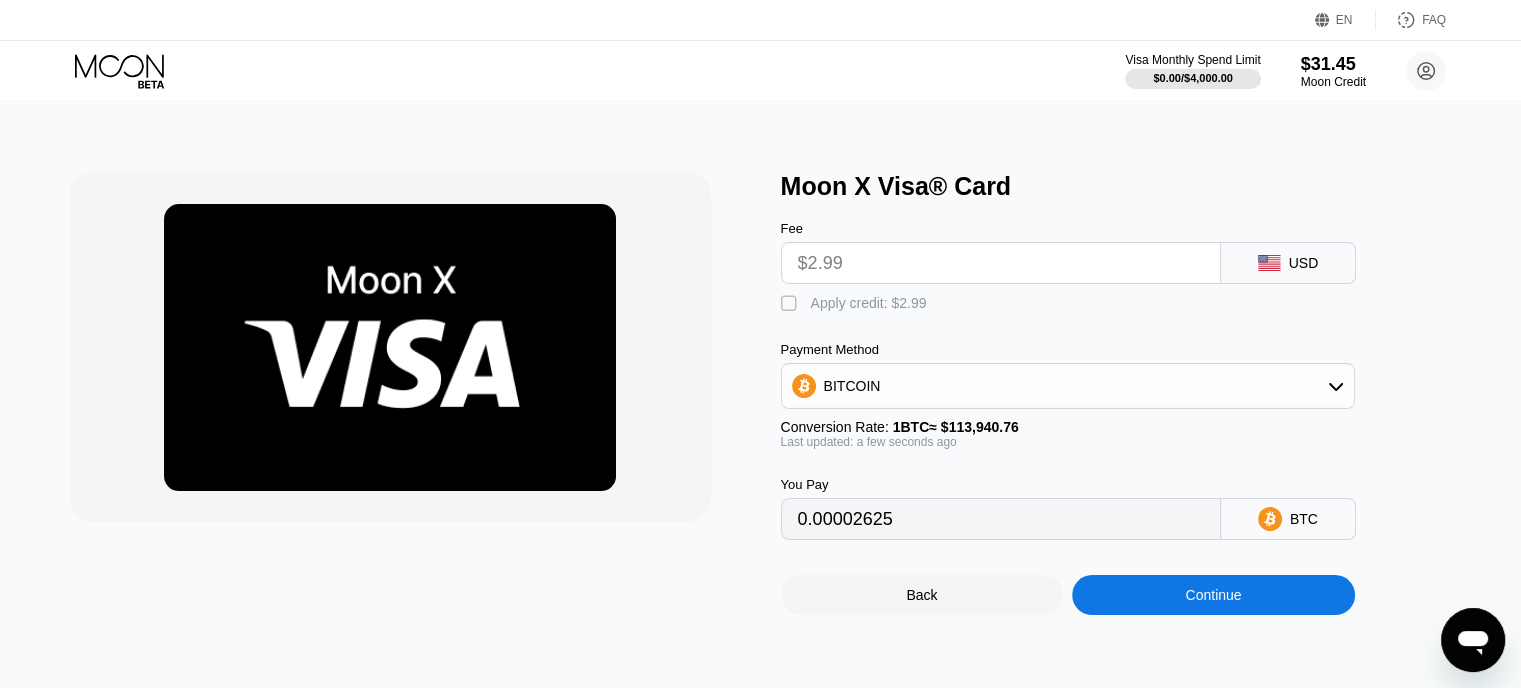 click on "" at bounding box center (791, 304) 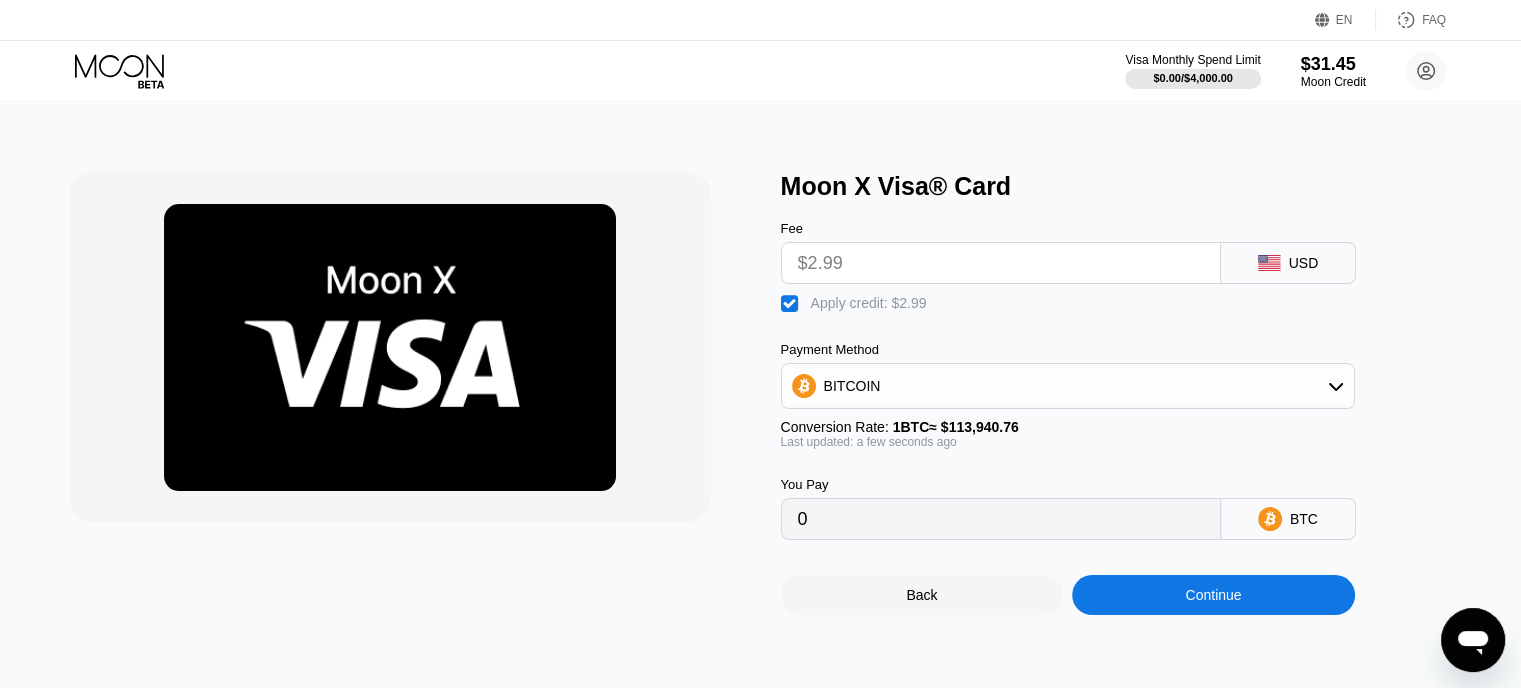 click on "Continue" at bounding box center (1213, 595) 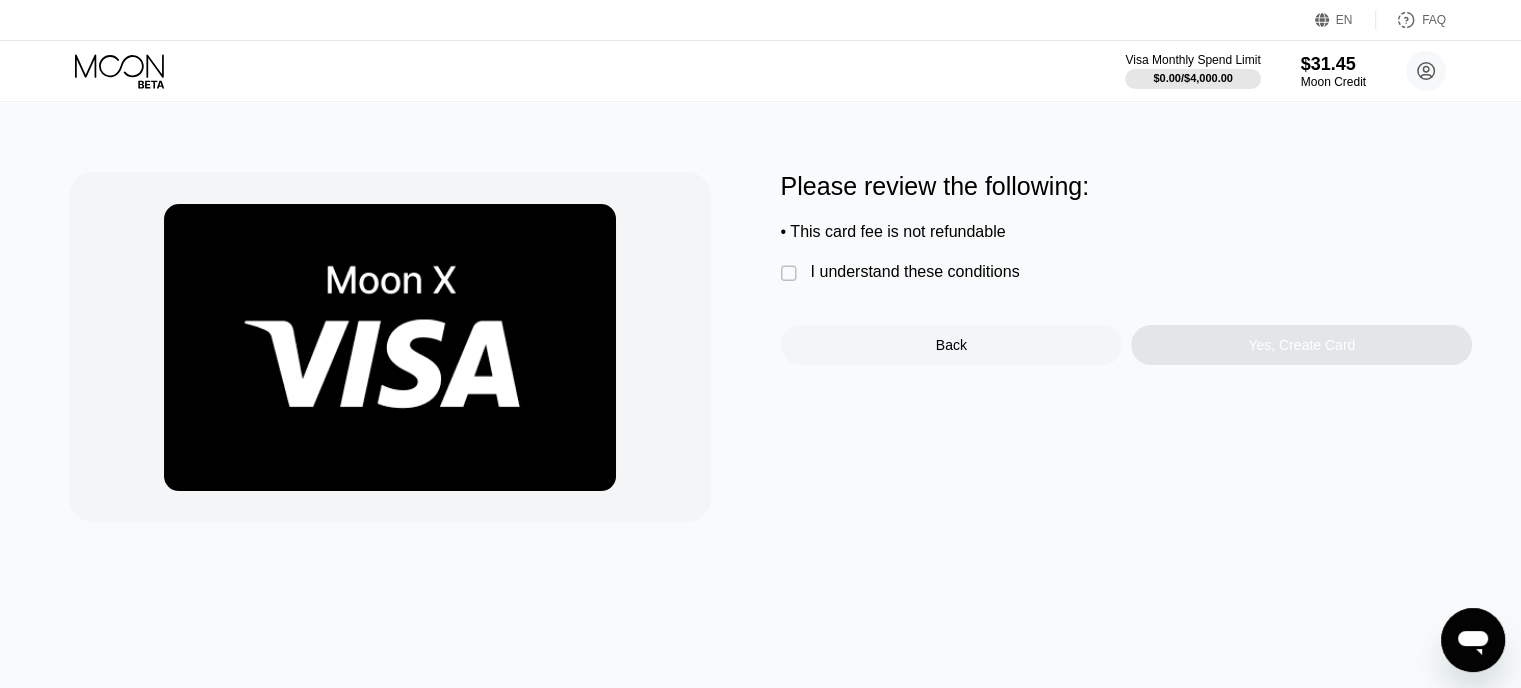 click on "" at bounding box center [791, 274] 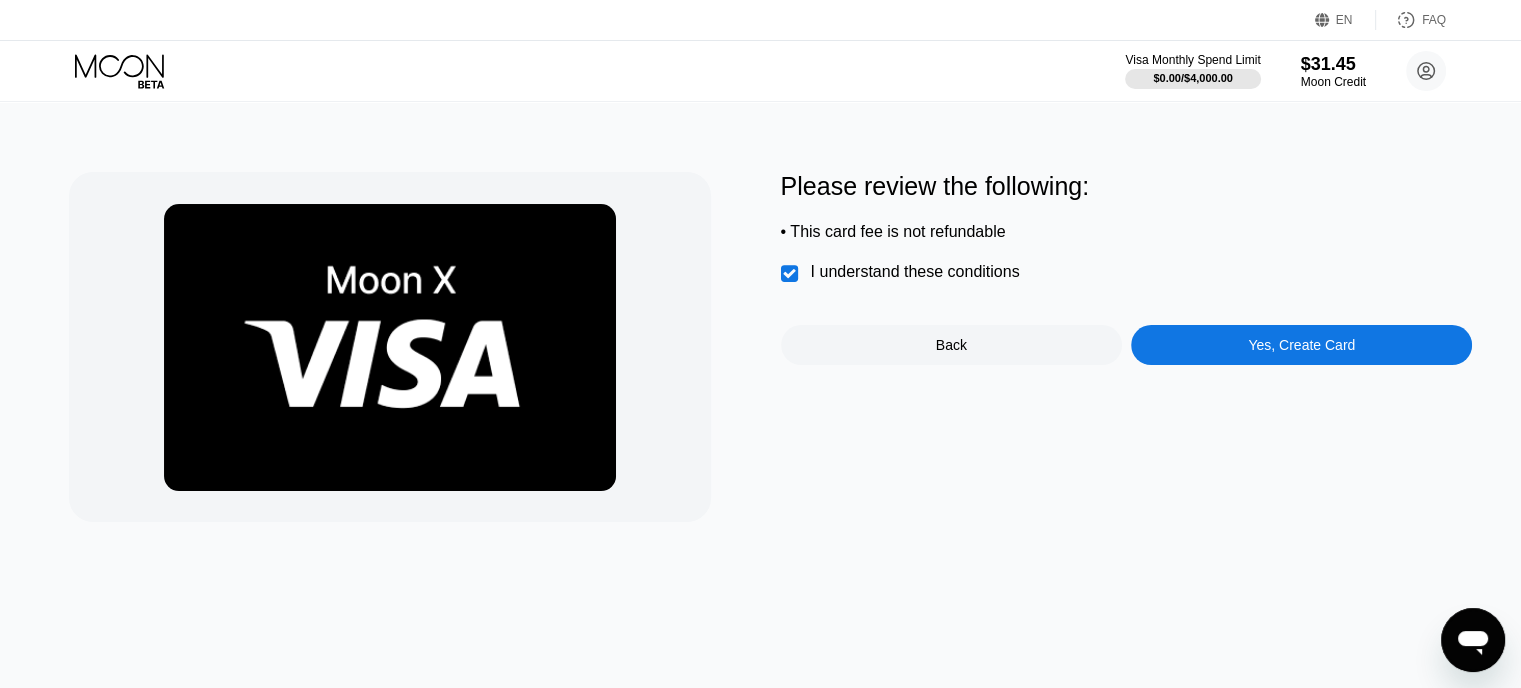 click on "Yes, Create Card" at bounding box center [1301, 345] 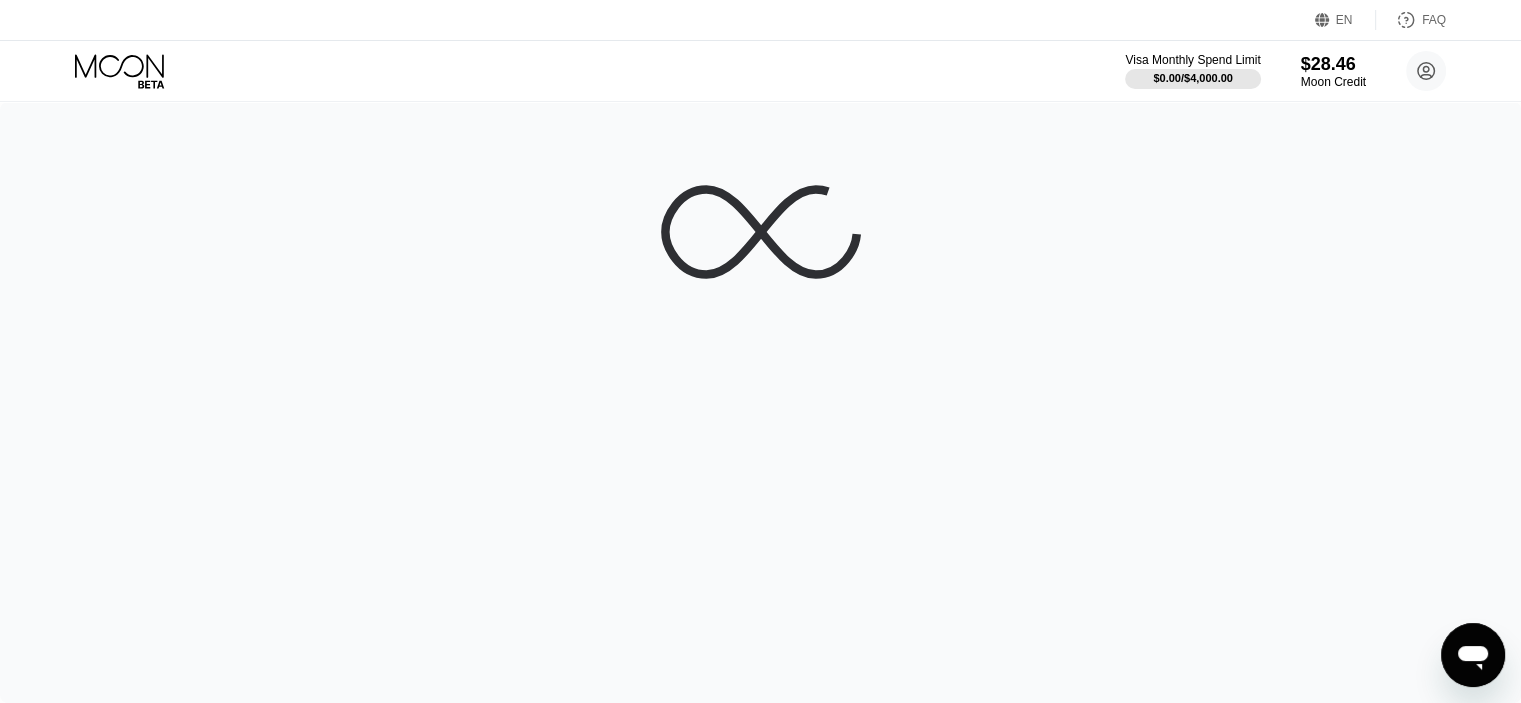 click at bounding box center (760, 402) 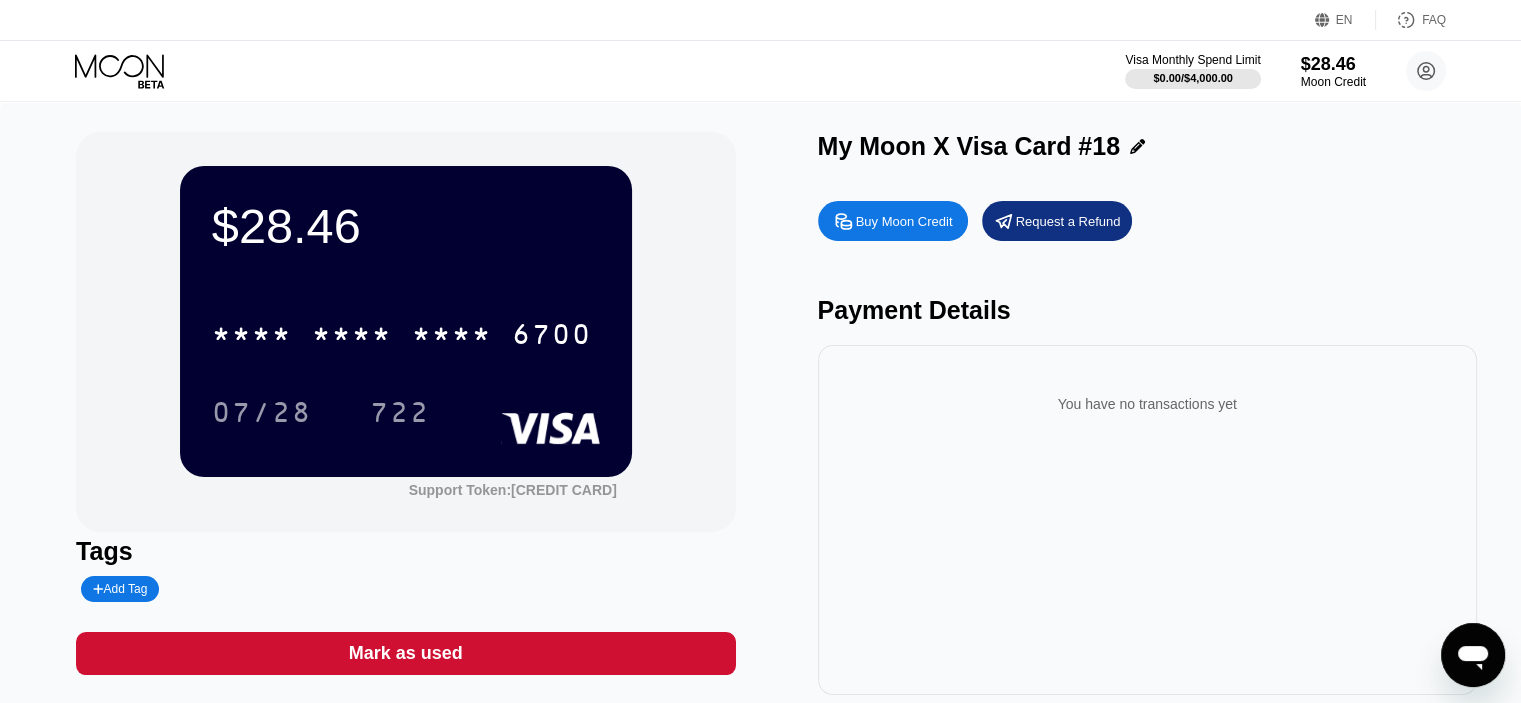 click 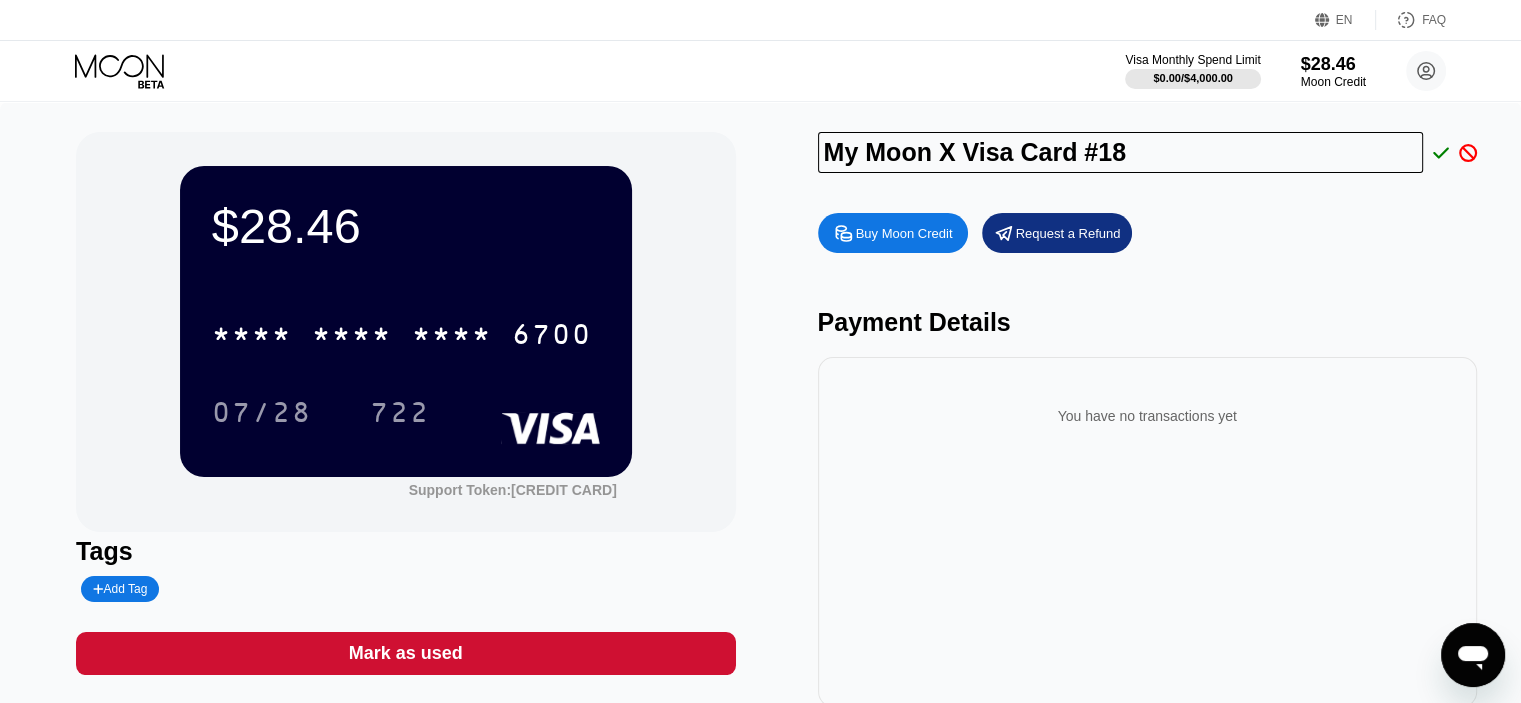 click on "My Moon X Visa Card #18" at bounding box center [1121, 152] 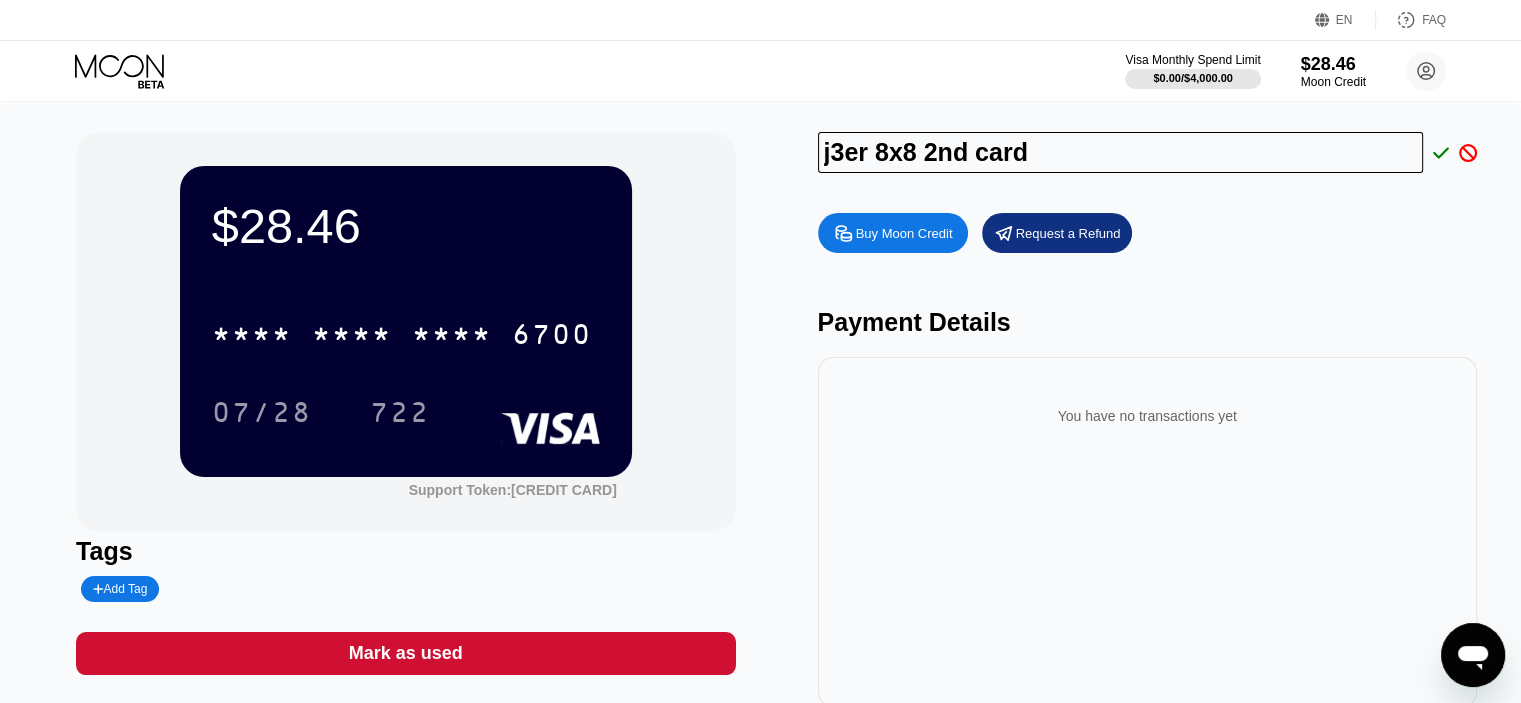 type on "j3er 8x8 2nd card" 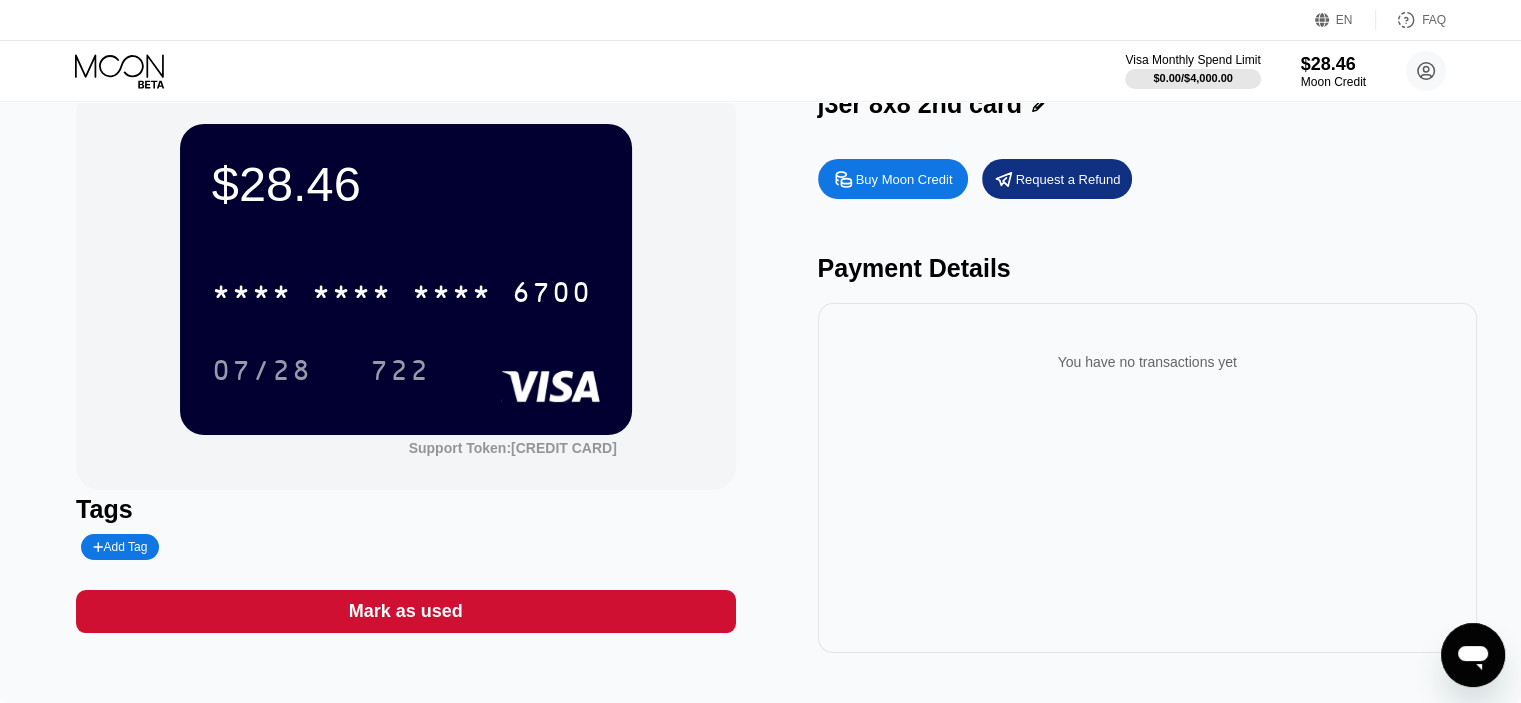 scroll, scrollTop: 0, scrollLeft: 0, axis: both 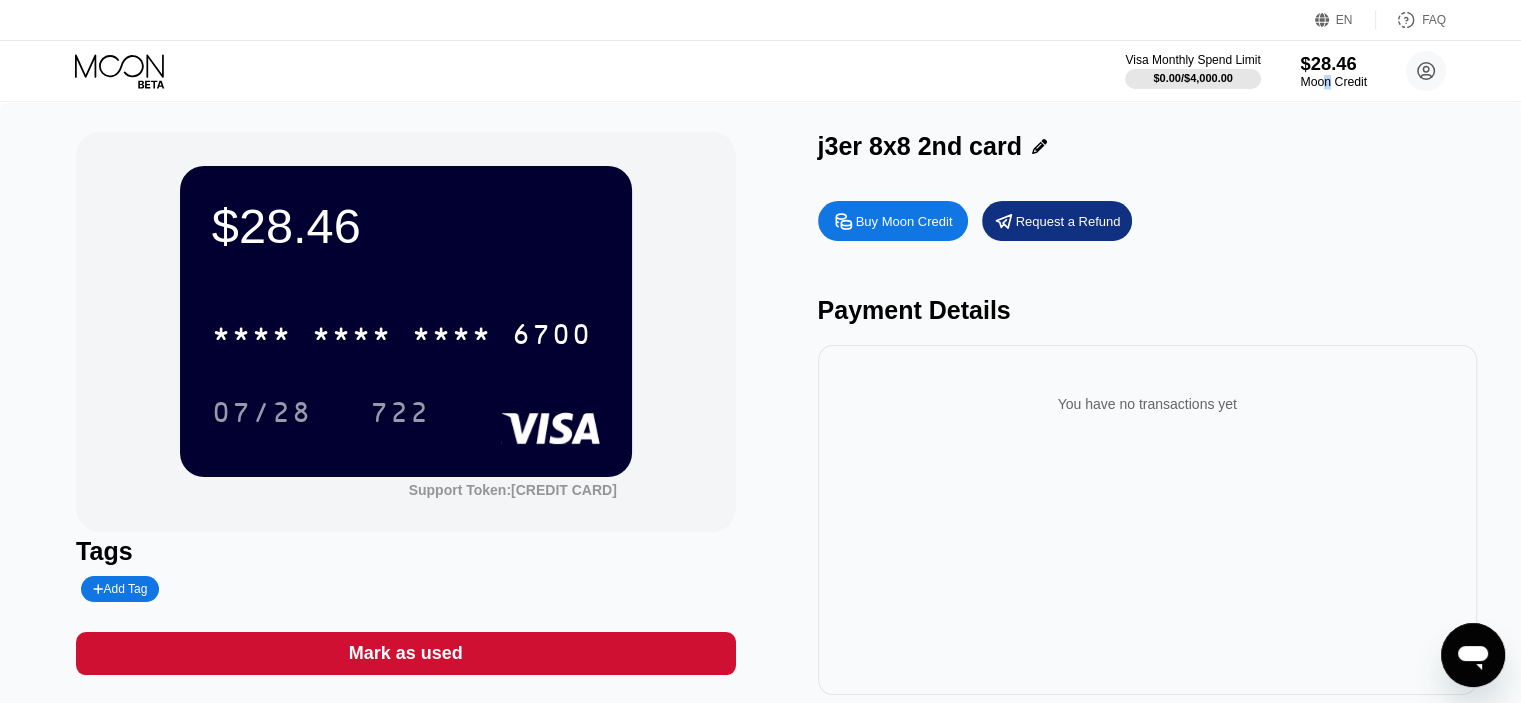 click on "Moon Credit" at bounding box center [1333, 82] 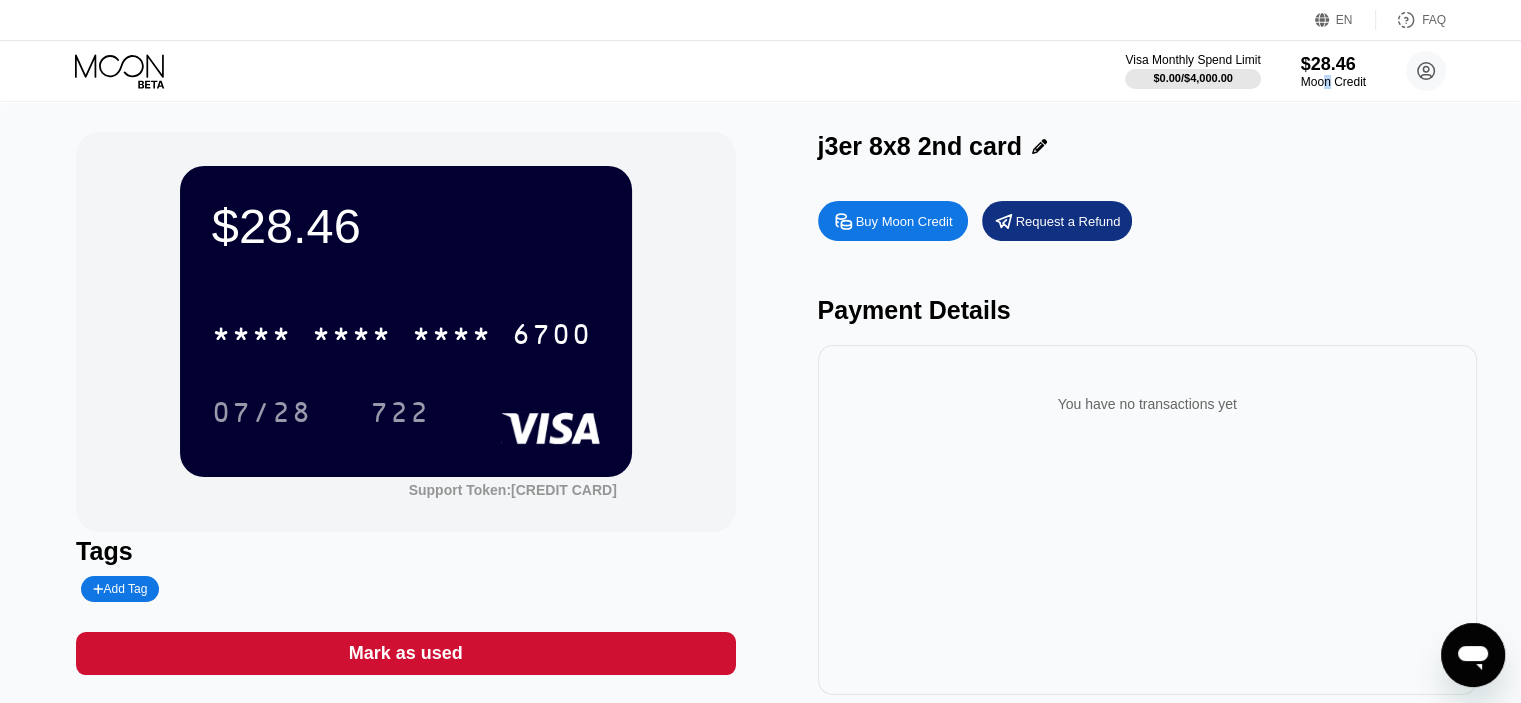 click on "j3er 8x8 2nd card Buy Moon Credit Request a Refund Payment Details You have no transactions yet" at bounding box center [1147, 413] 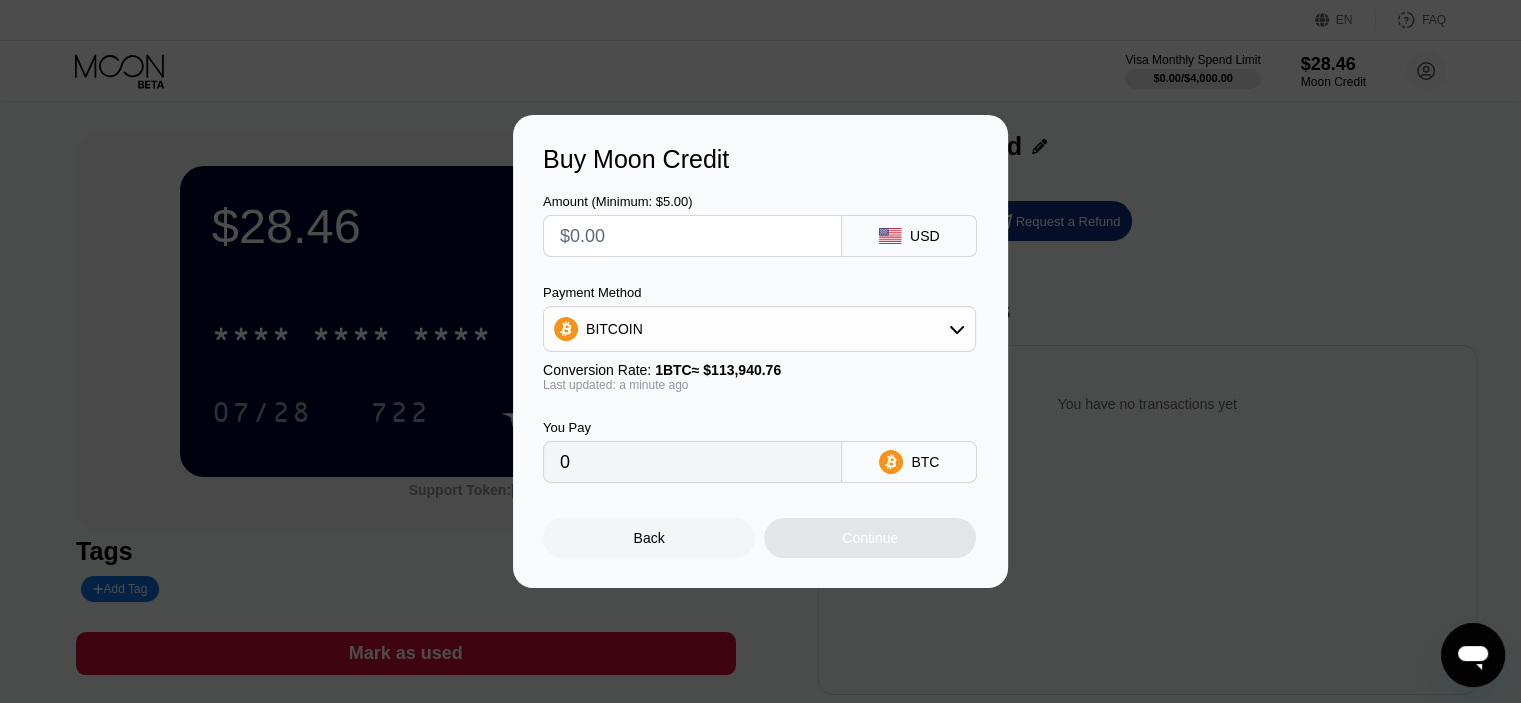 click at bounding box center (692, 236) 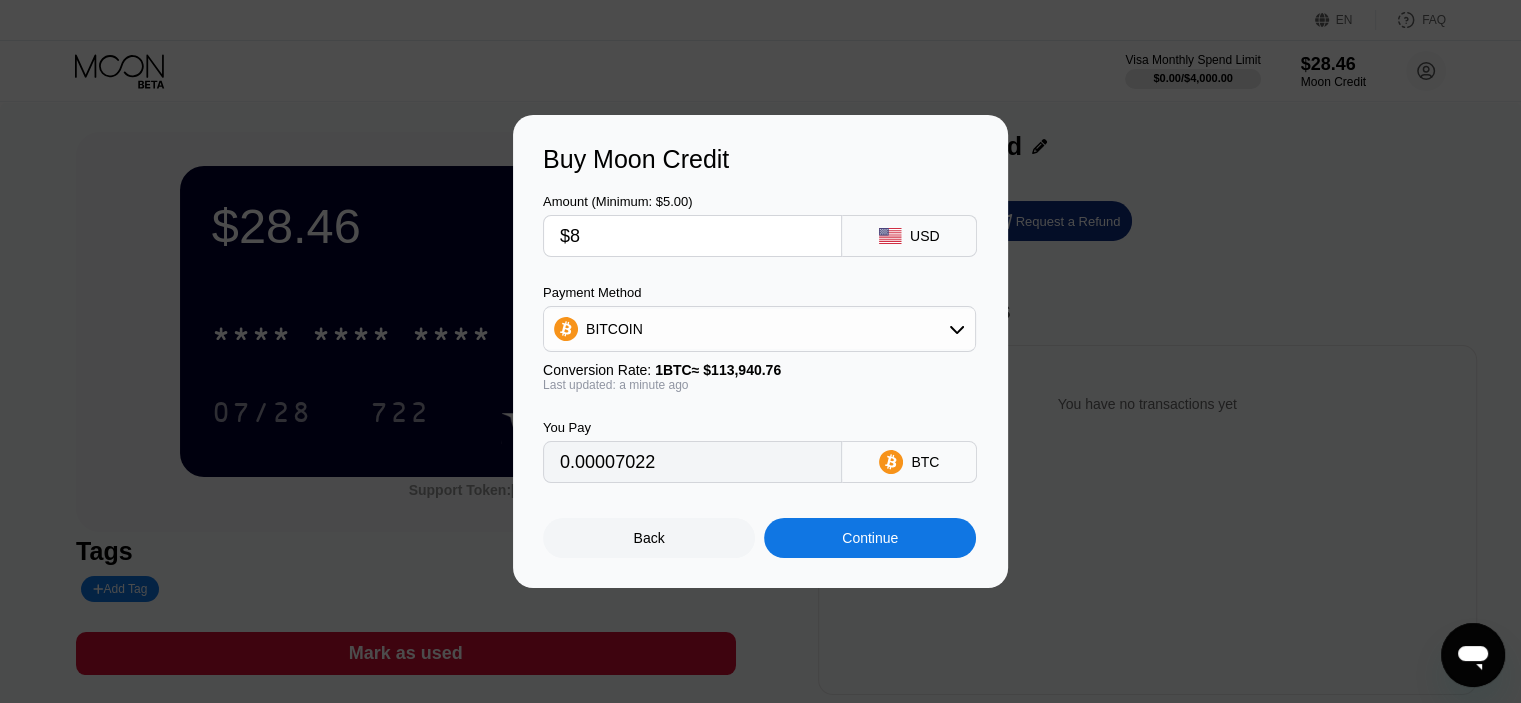 type on "0.00007022" 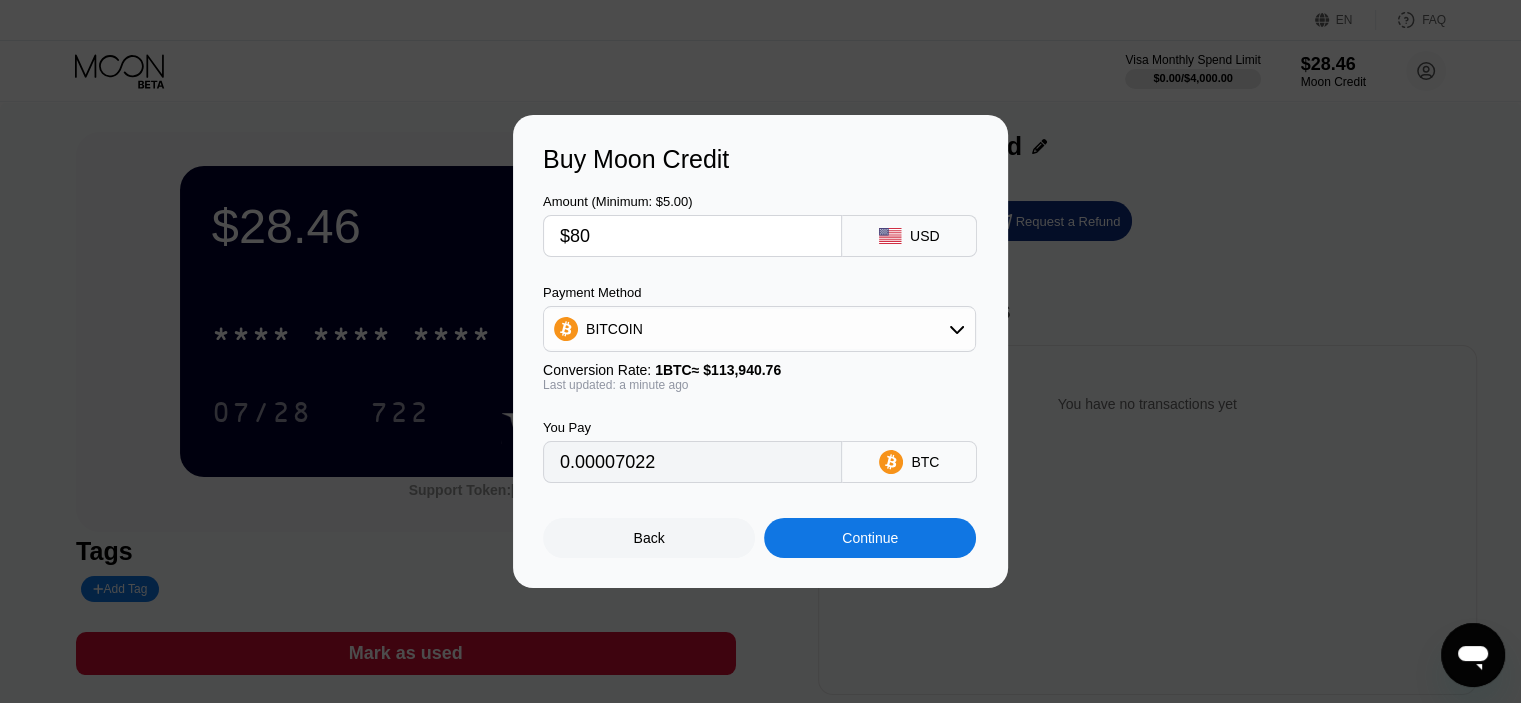 type on "0.00070212" 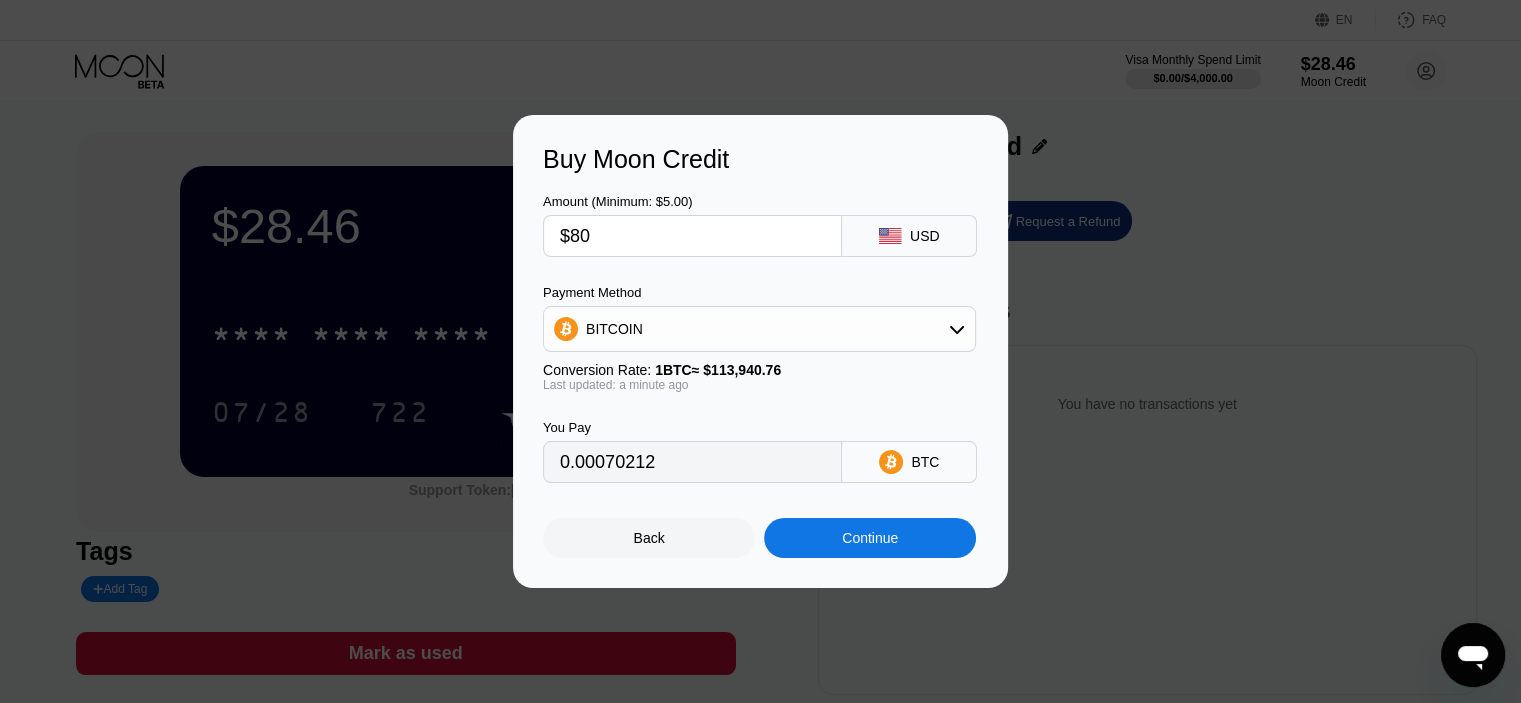 type on "$80" 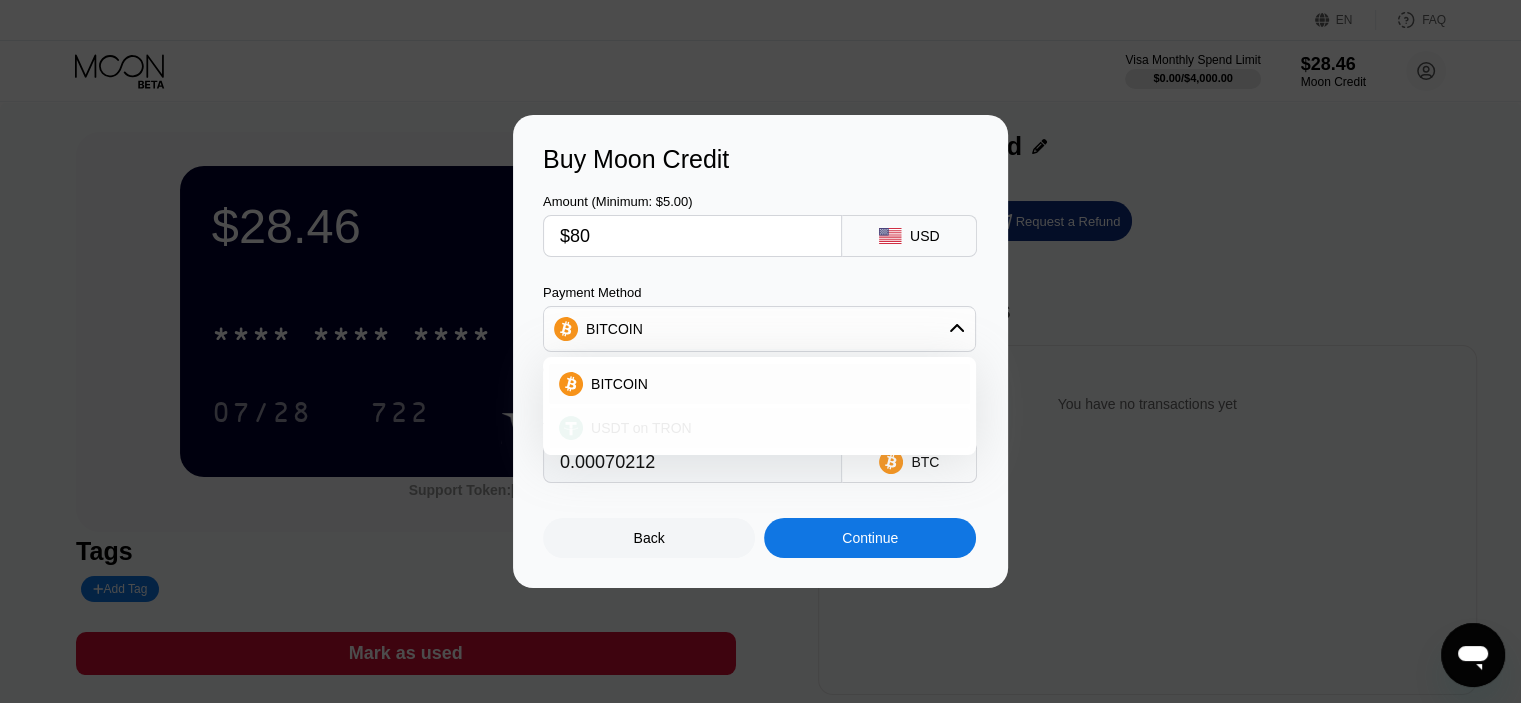 click on "USDT on TRON" at bounding box center [641, 428] 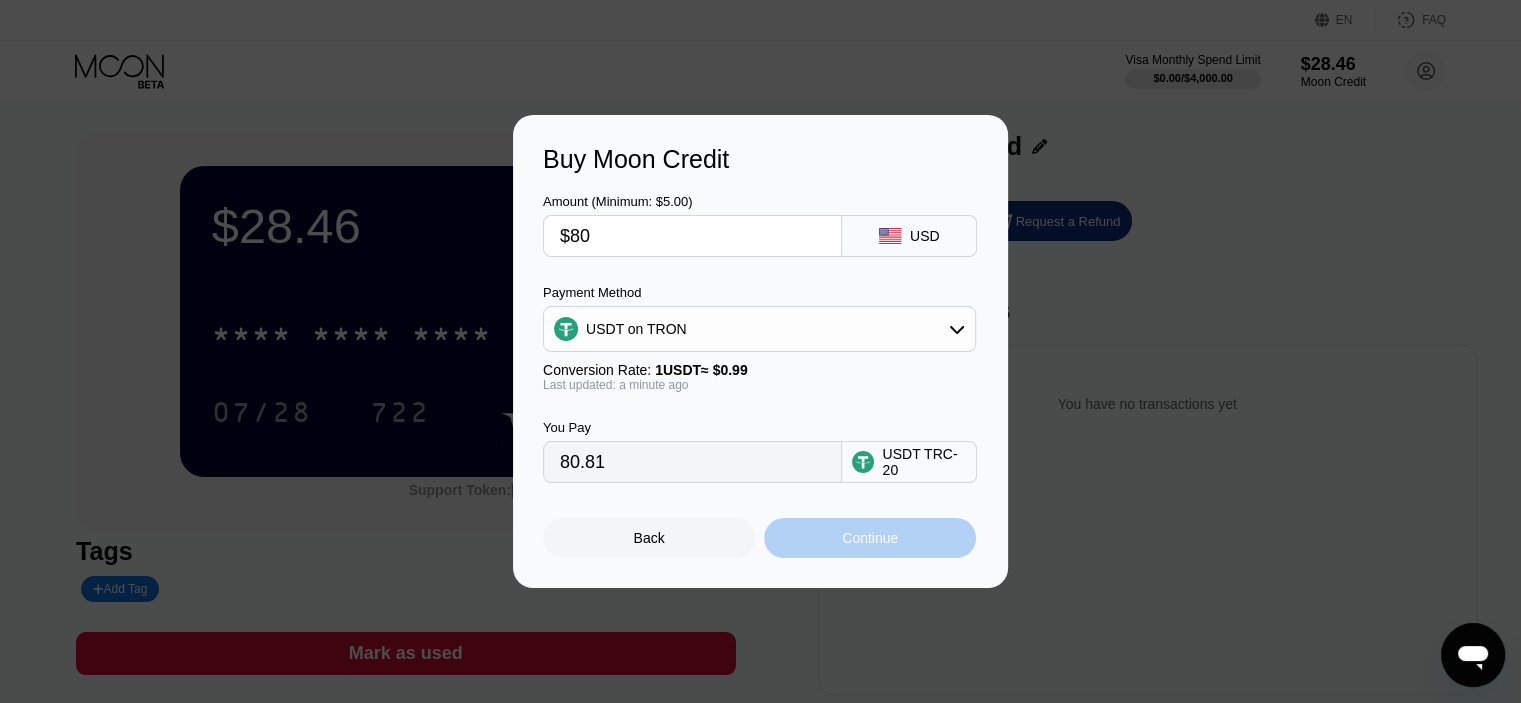 click on "Continue" at bounding box center (870, 538) 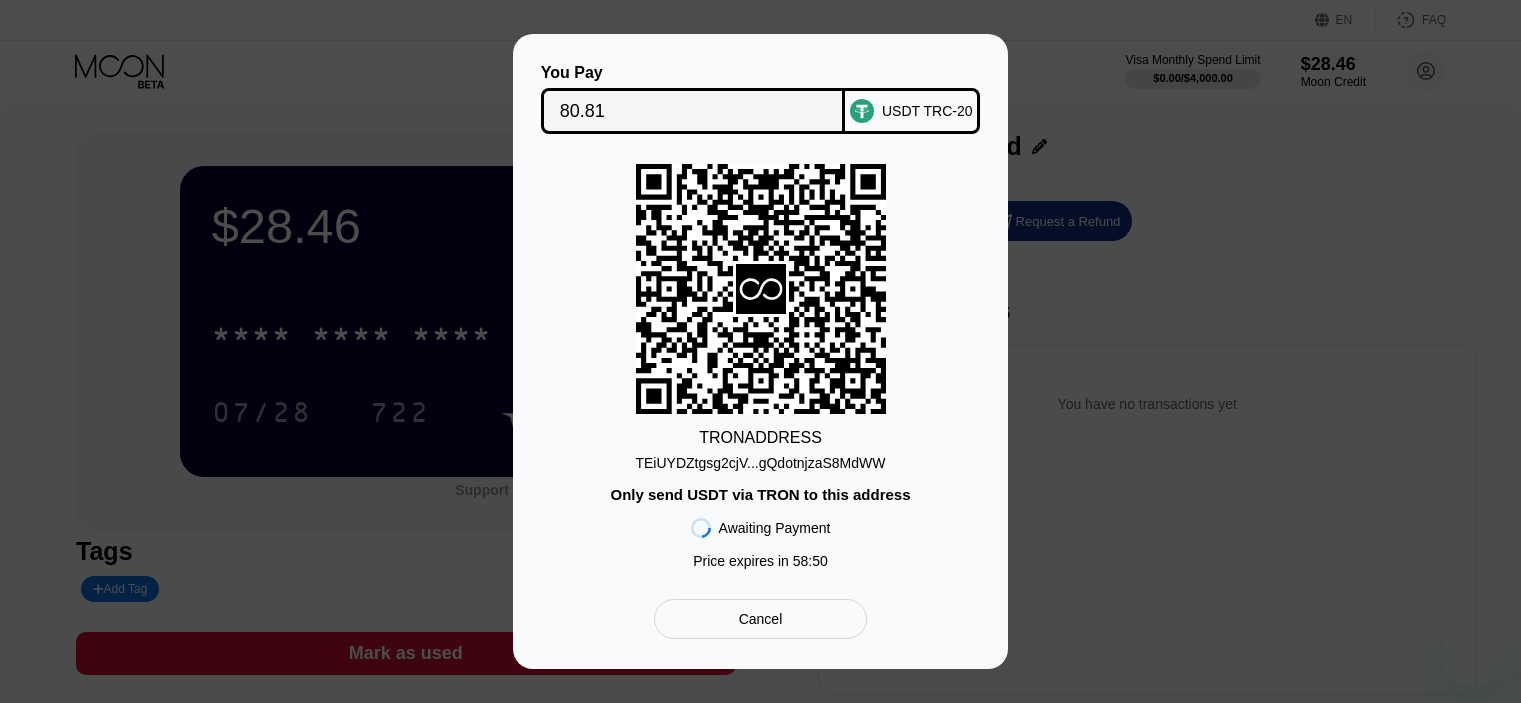 scroll, scrollTop: 0, scrollLeft: 0, axis: both 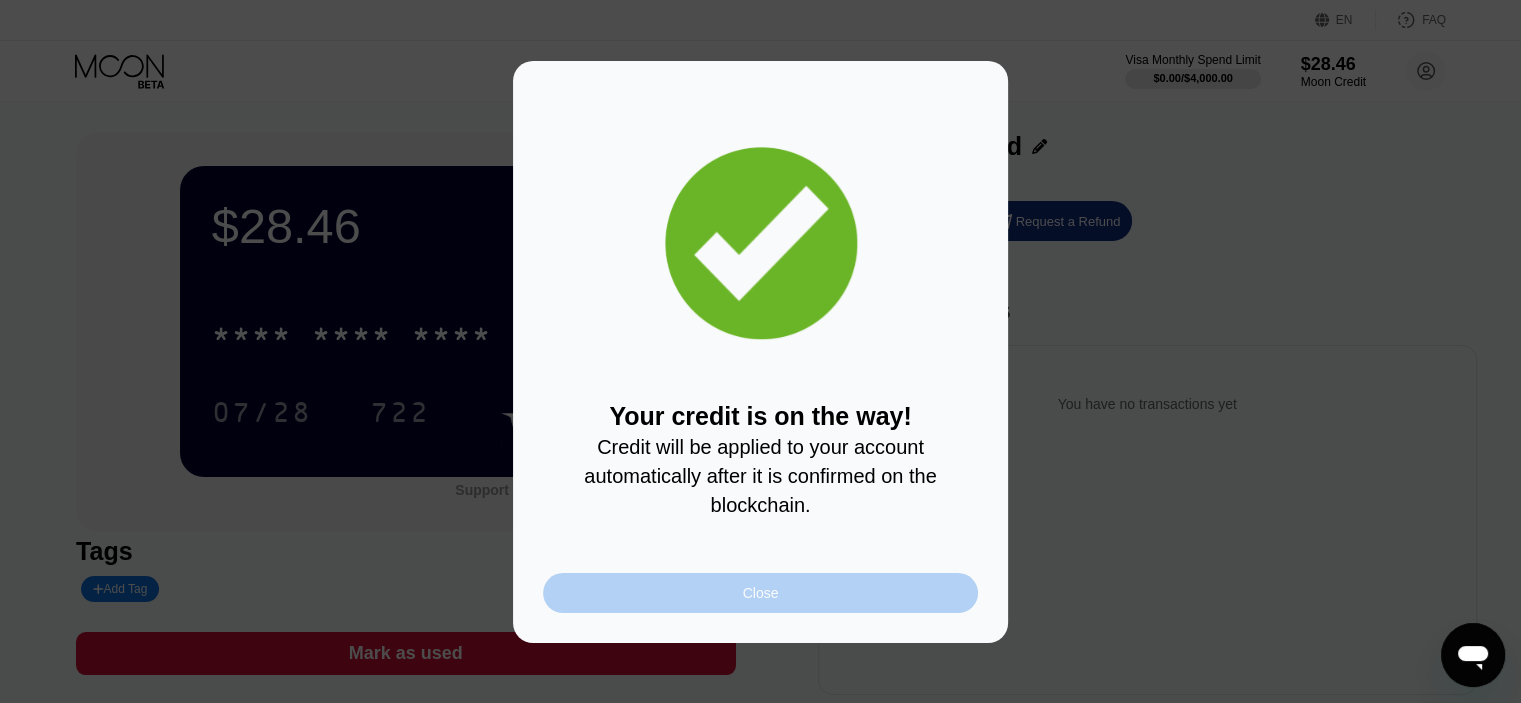 click on "Close" at bounding box center (760, 593) 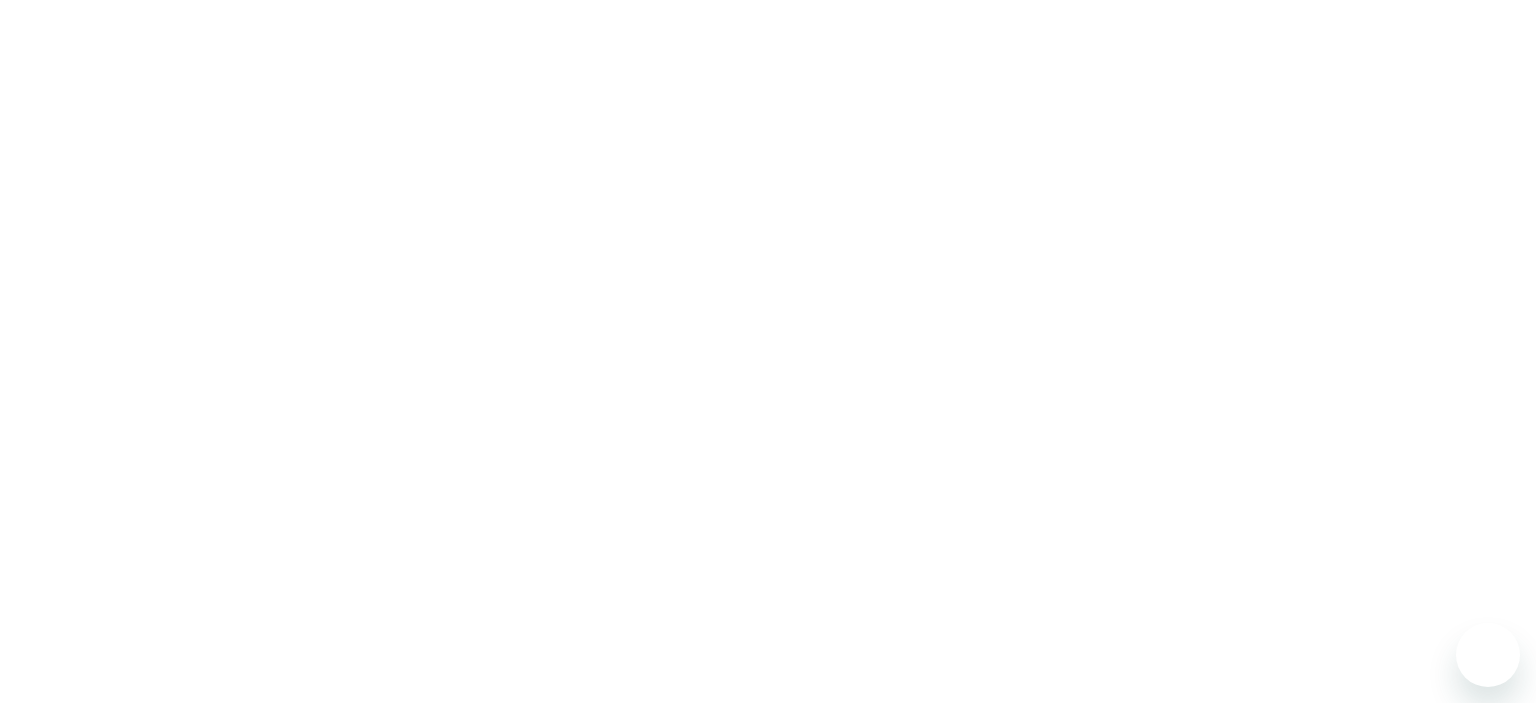 scroll, scrollTop: 0, scrollLeft: 0, axis: both 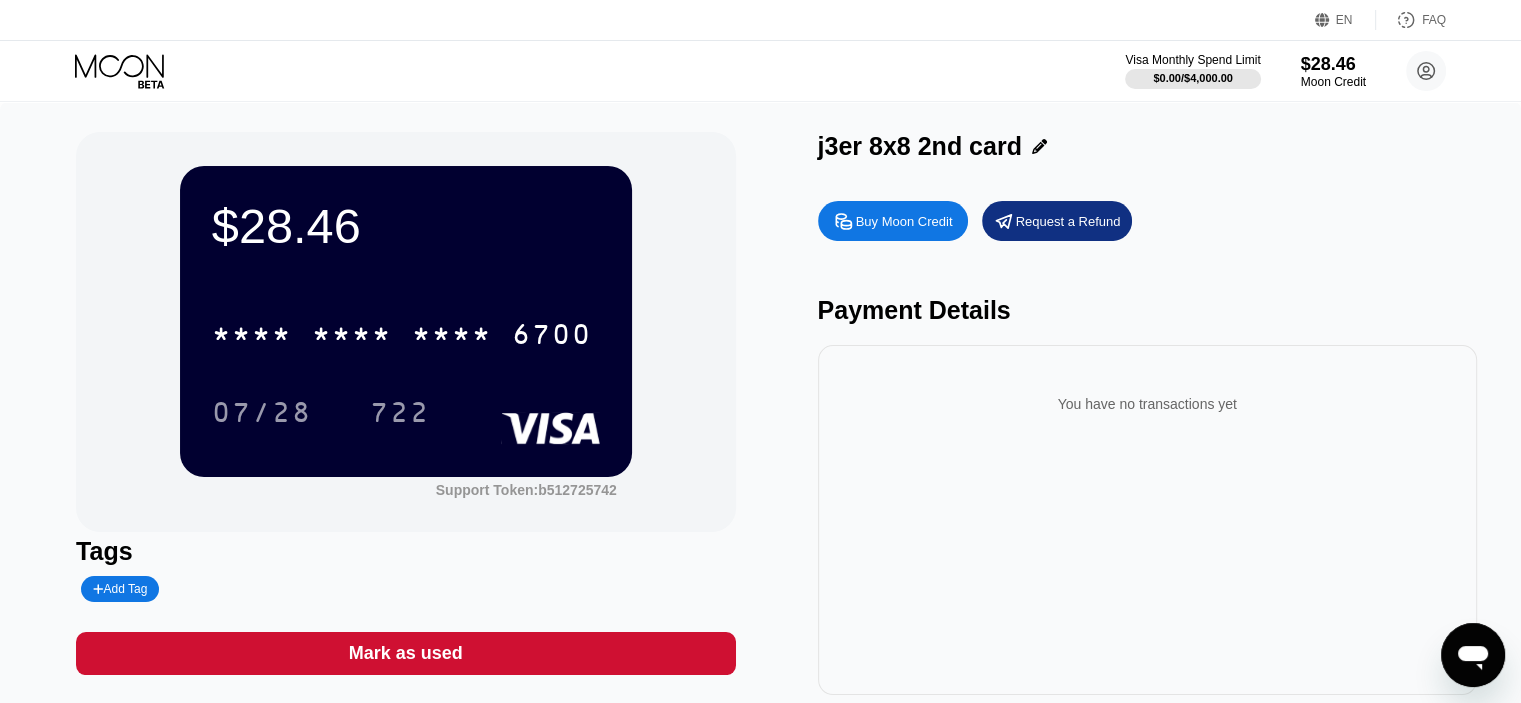 click on "Visa Monthly Spend Limit $[PRICE] / $[PRICE] $[PRICE] Moon Credit [FIRST] [LAST] [EMAIL_ADDRESS]  Home Settings Support Careers About Us Log out Privacy policy Terms" at bounding box center (760, 71) 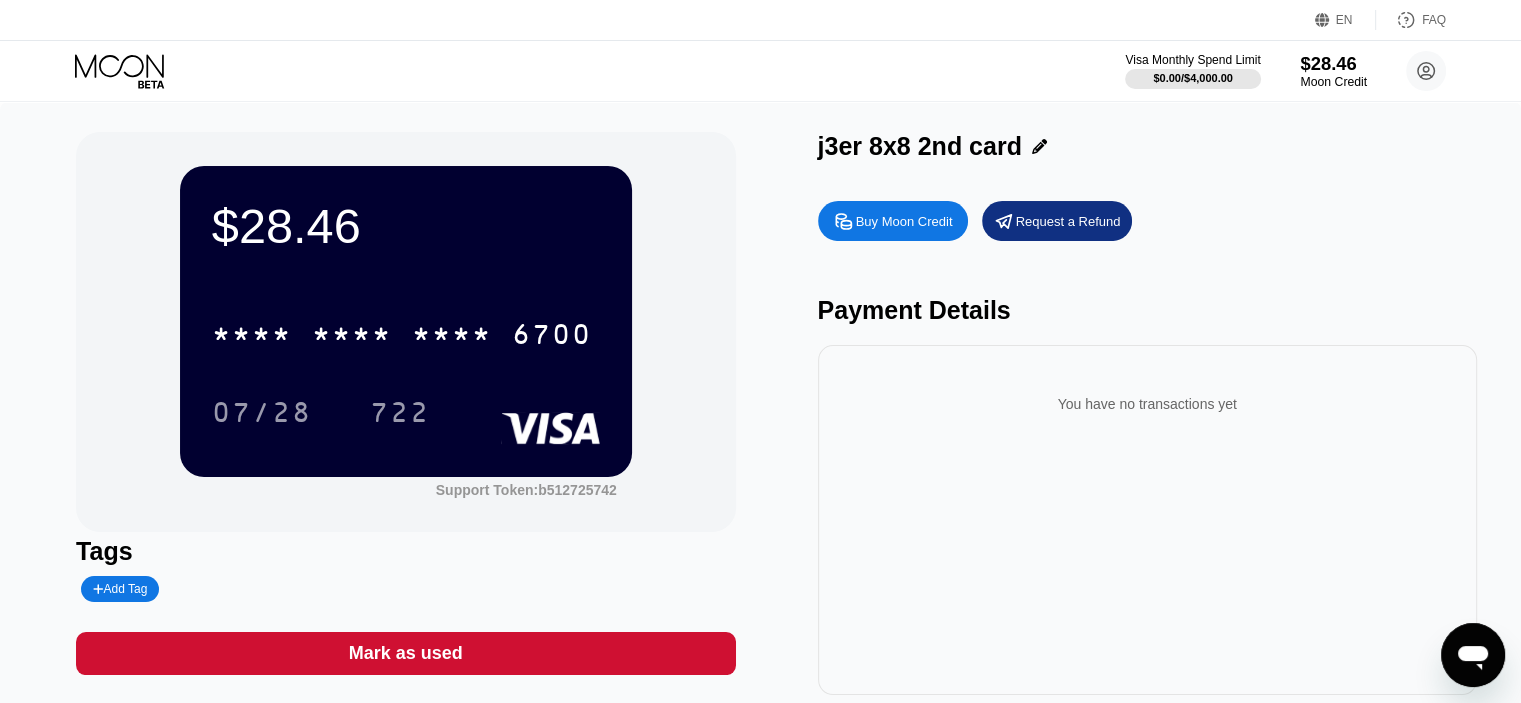 click on "Moon Credit" at bounding box center (1333, 82) 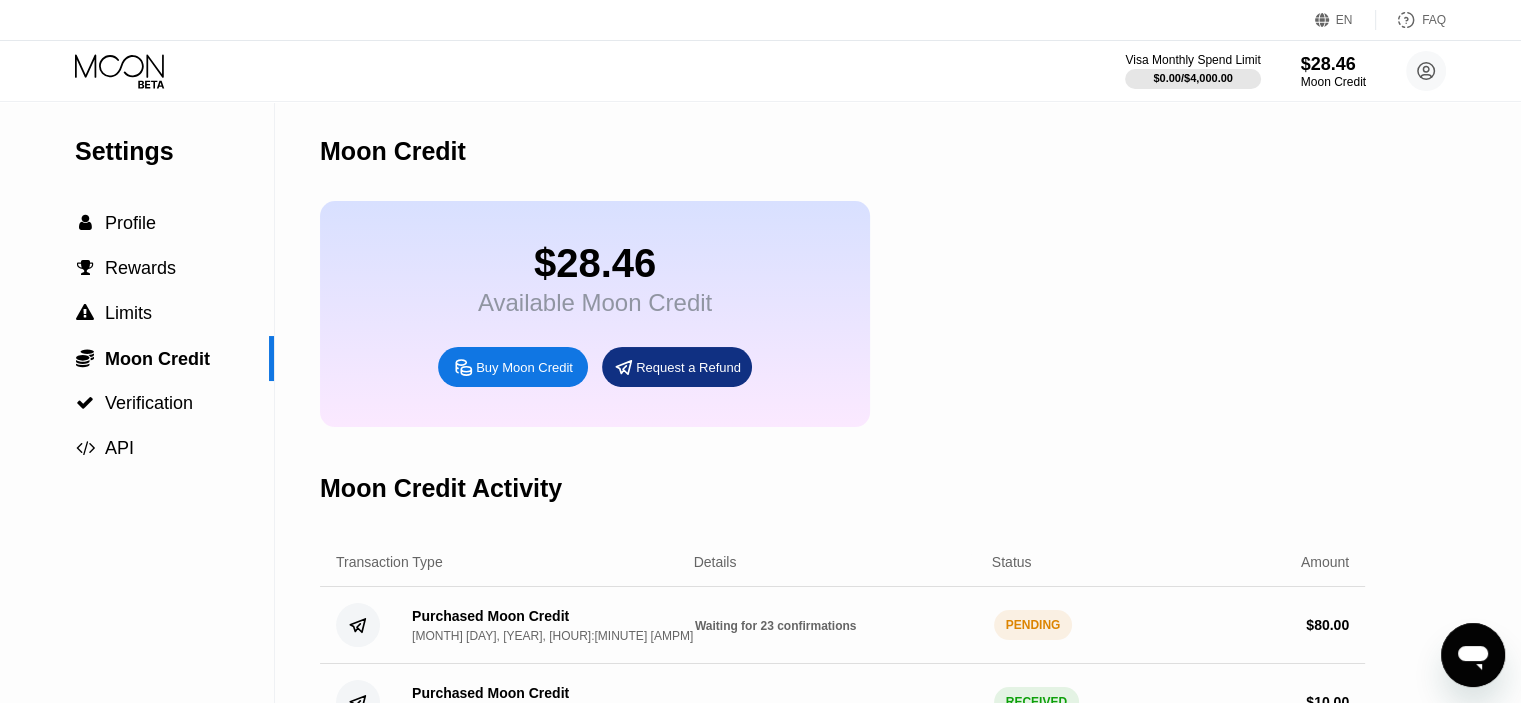 click 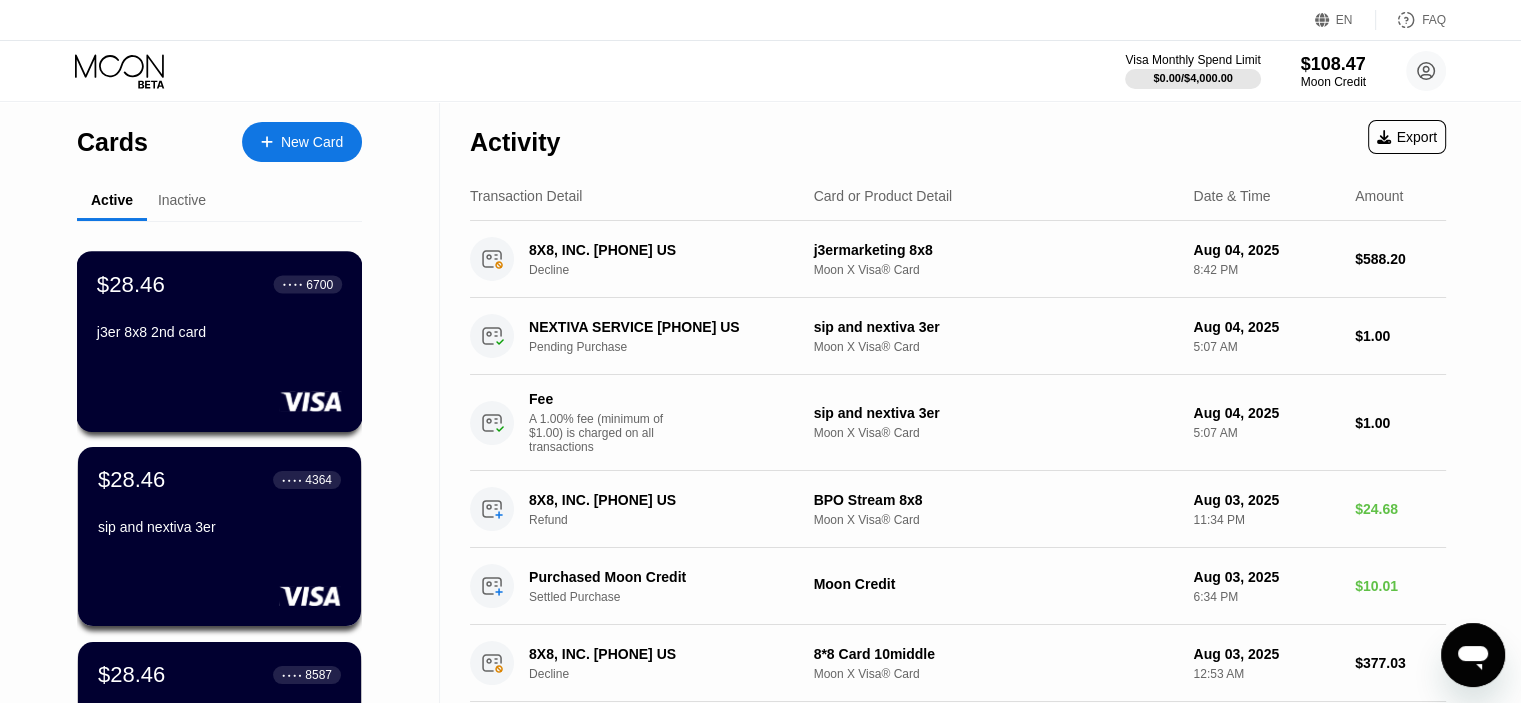 click on "j3er 8x8 2nd card" at bounding box center (219, 336) 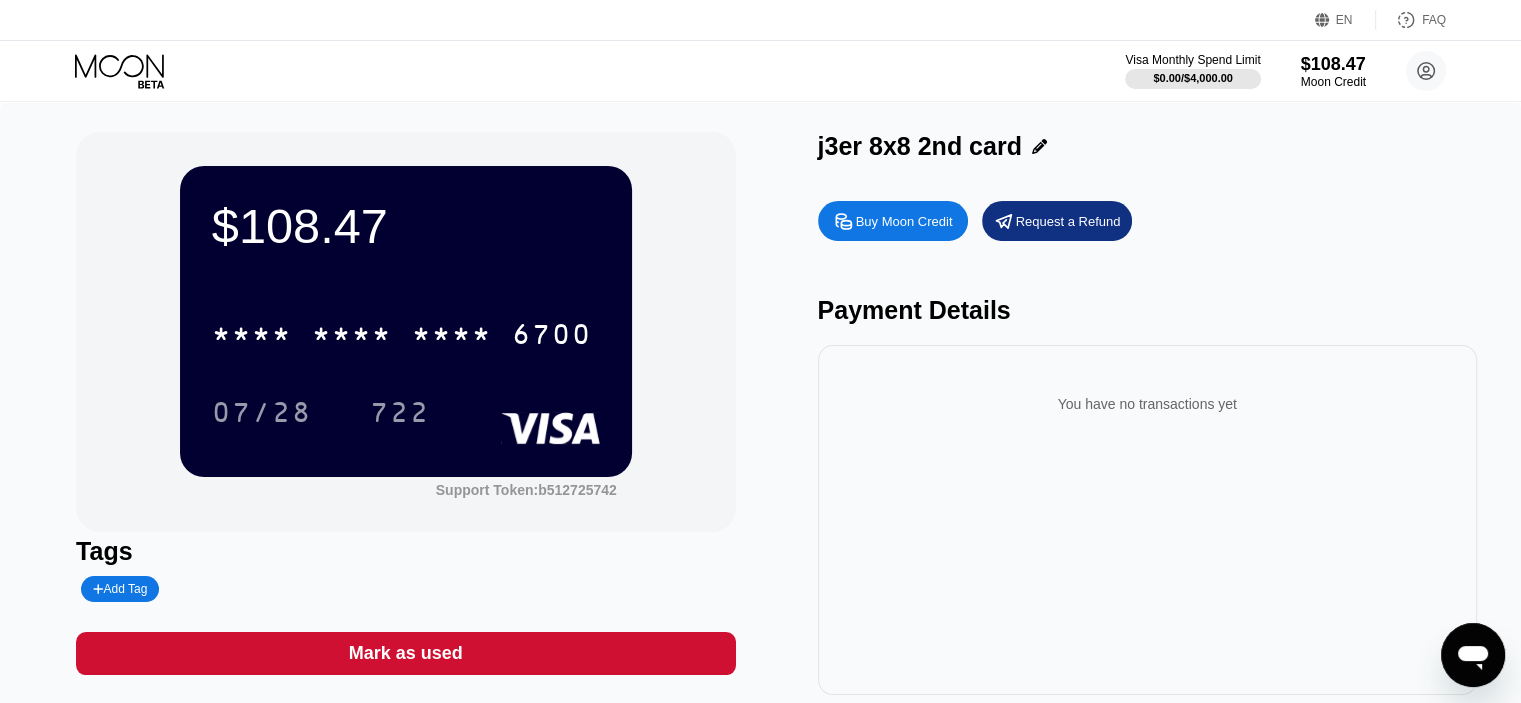click on "You have no transactions yet" at bounding box center [1147, 520] 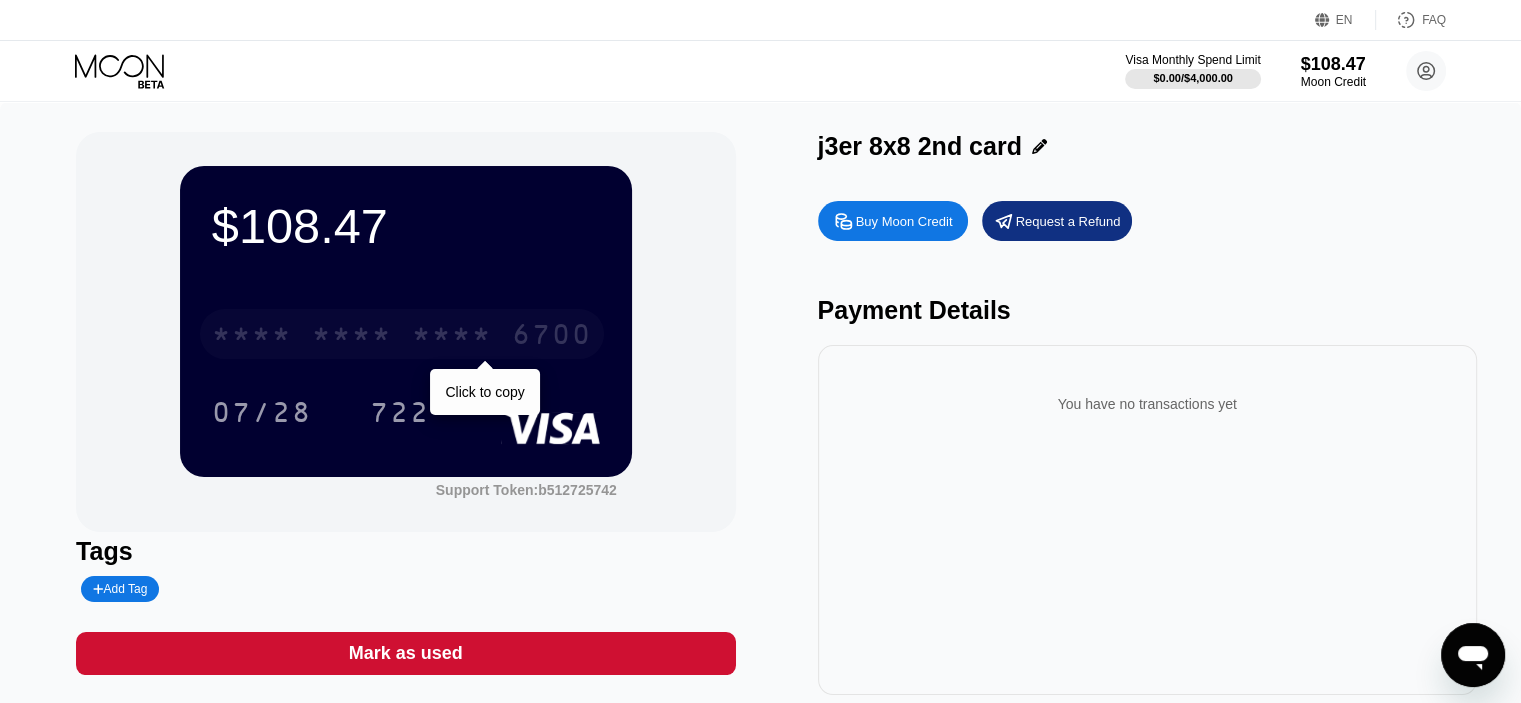 click on "* * * * * * * * * * * * 6700" at bounding box center (402, 334) 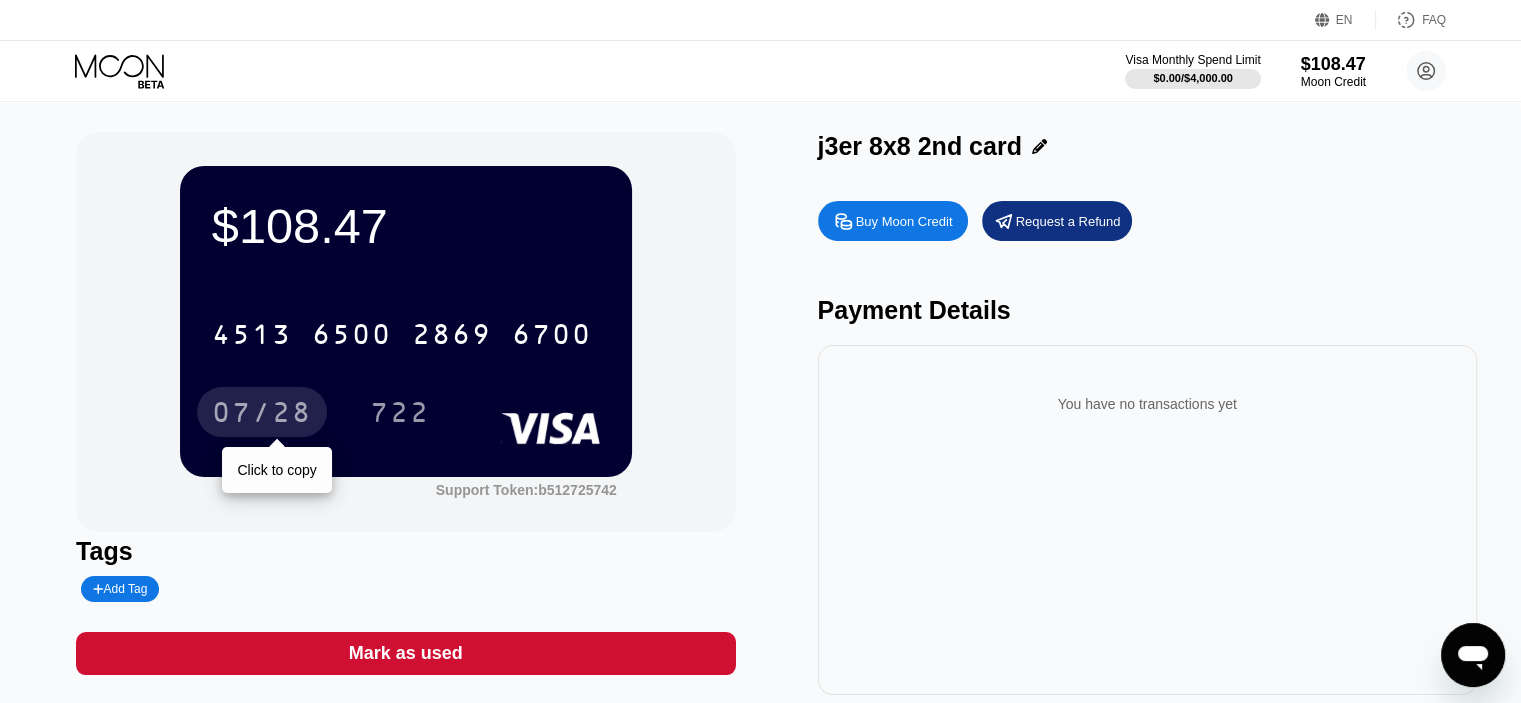 click on "07/28" at bounding box center (262, 415) 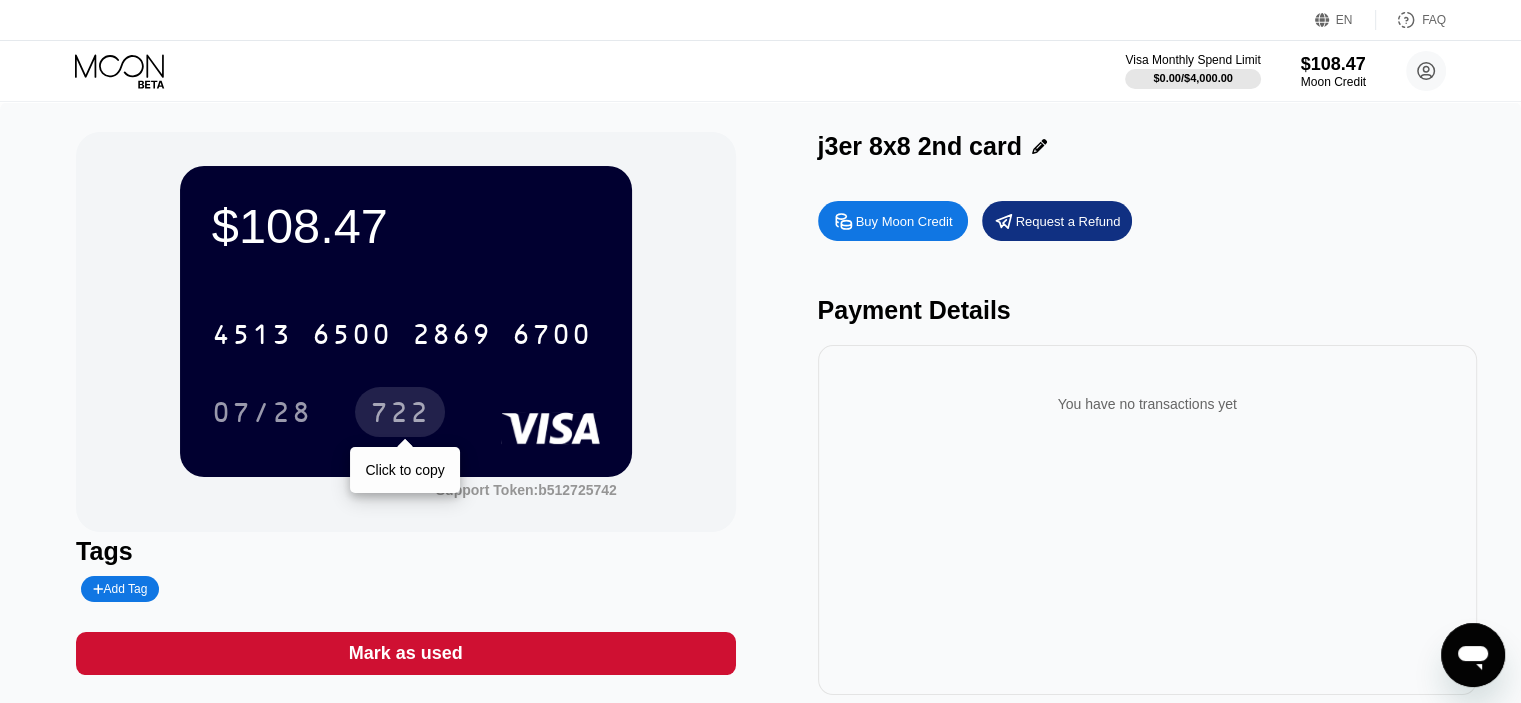click on "722" at bounding box center [400, 415] 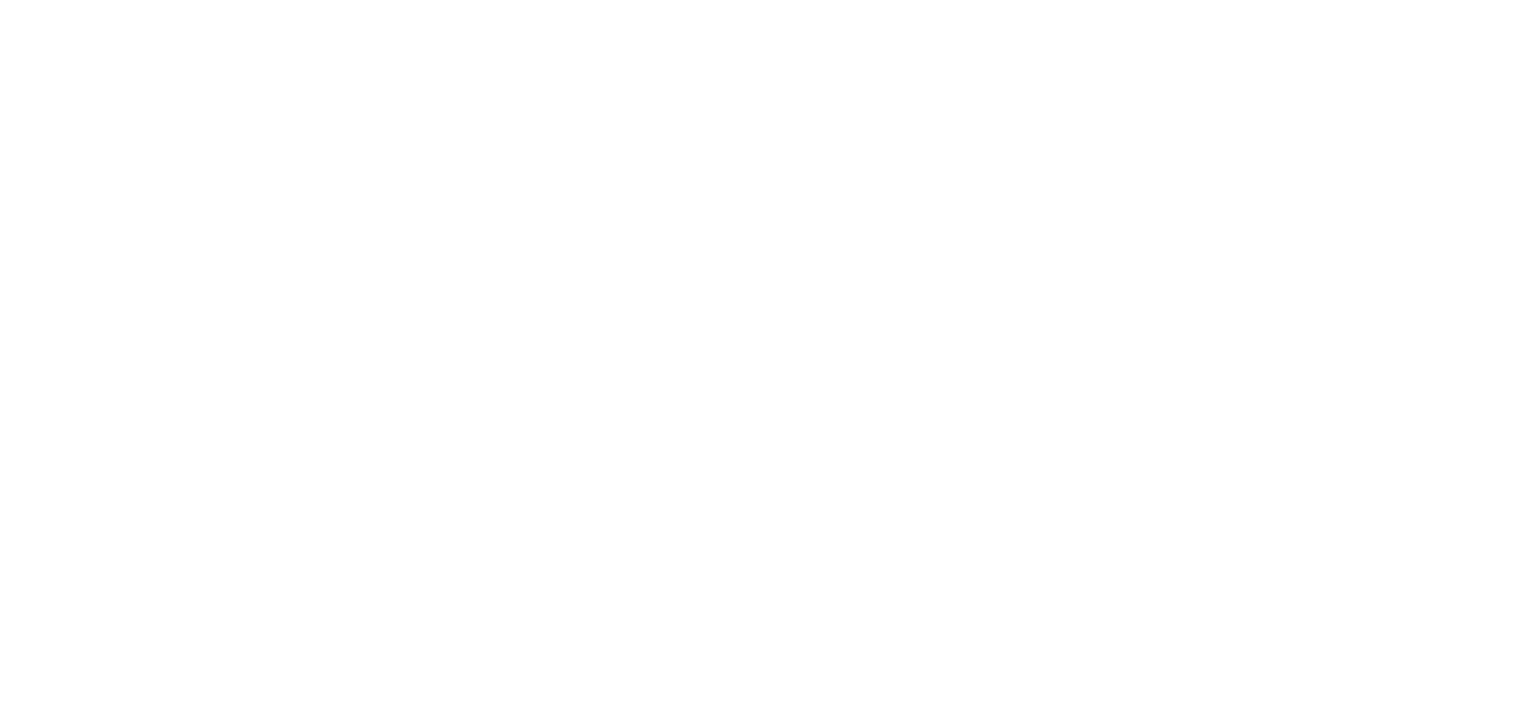 scroll, scrollTop: 0, scrollLeft: 0, axis: both 